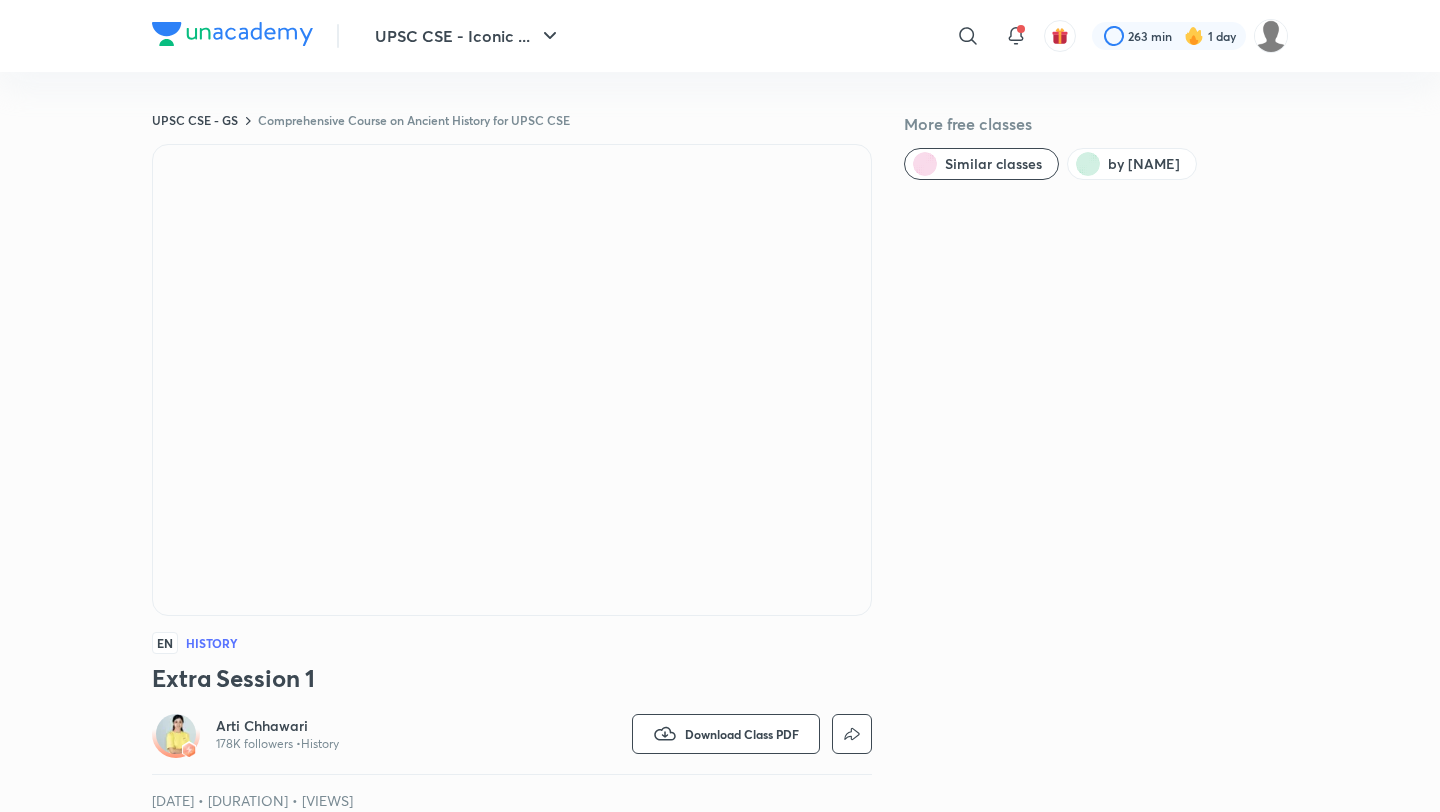scroll, scrollTop: 0, scrollLeft: 0, axis: both 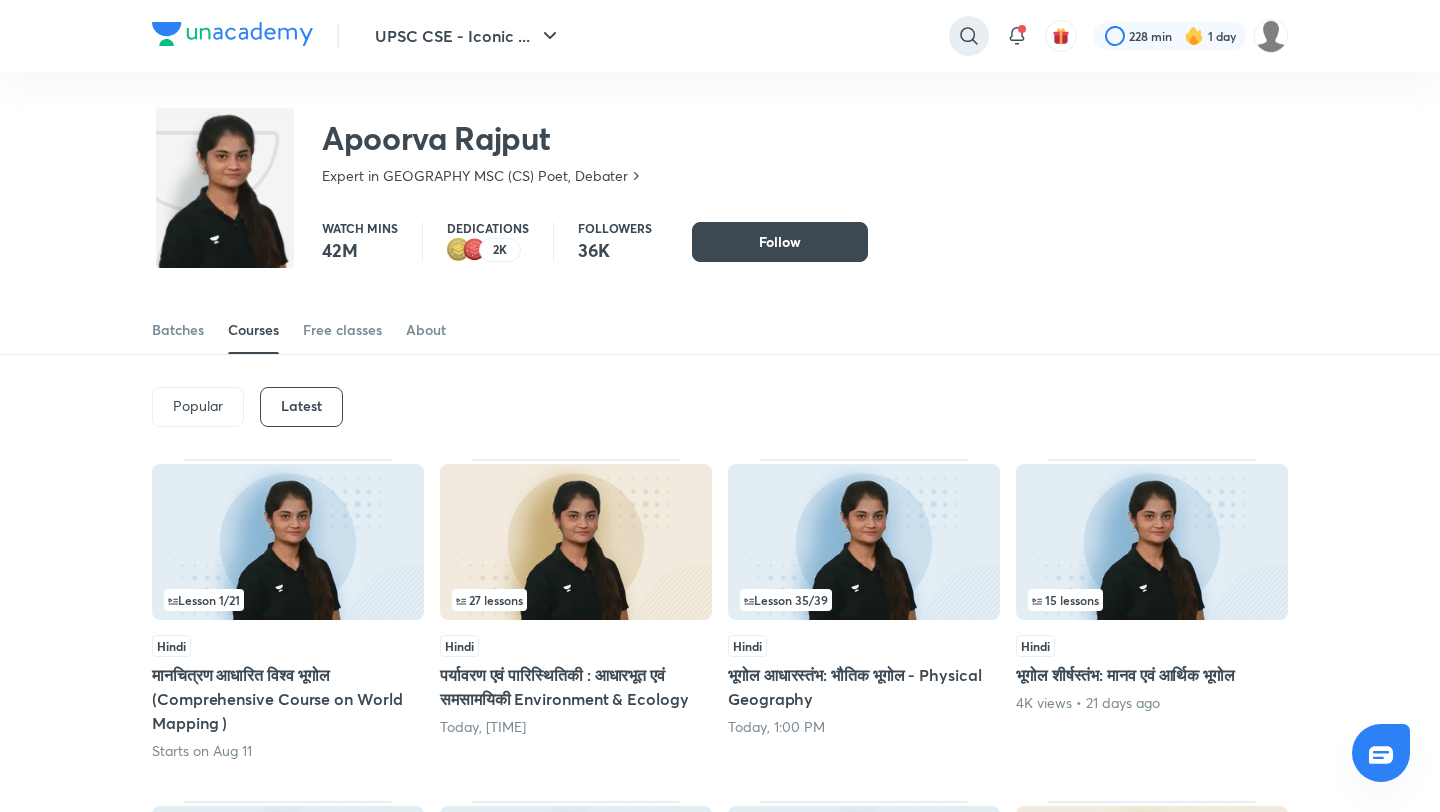 click 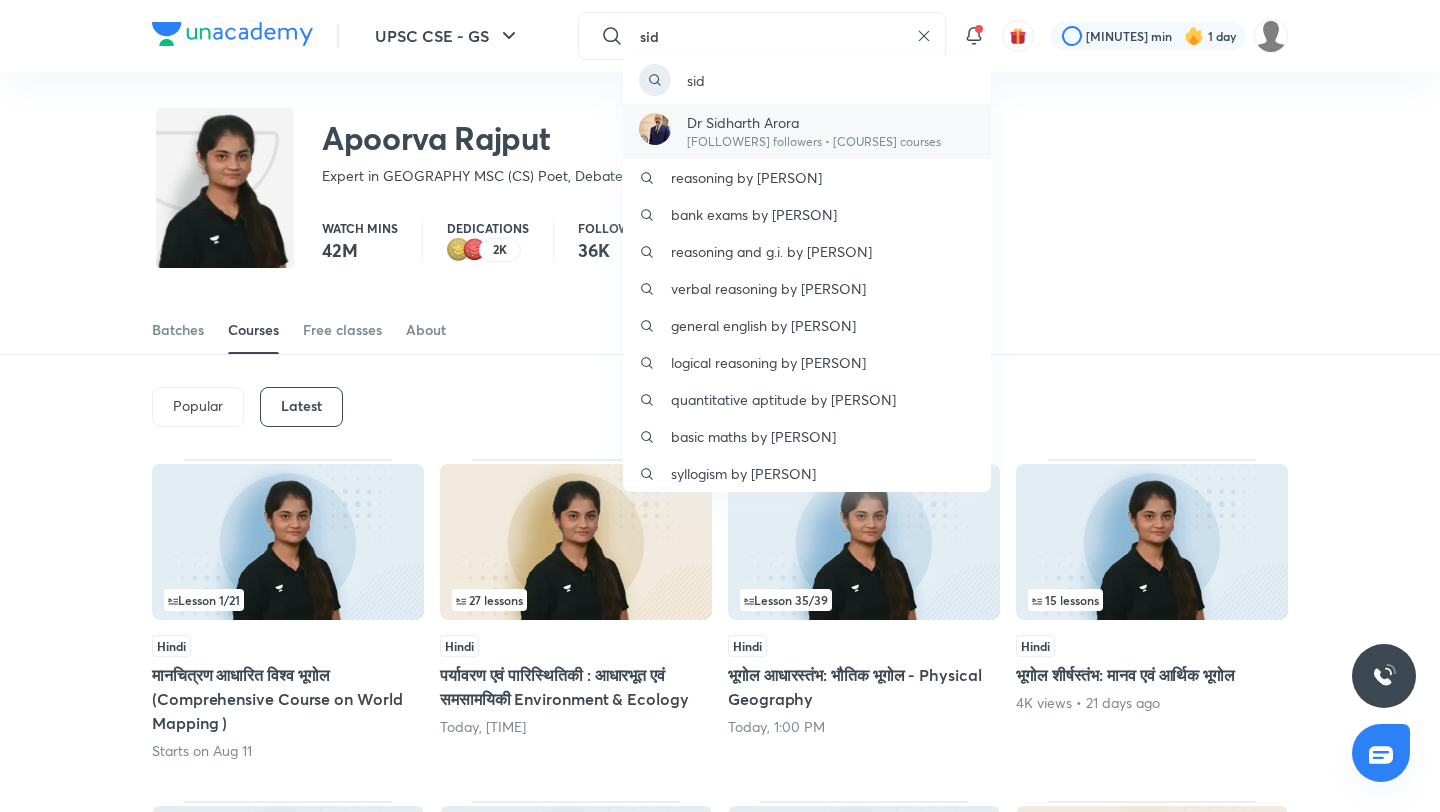 type on "sid" 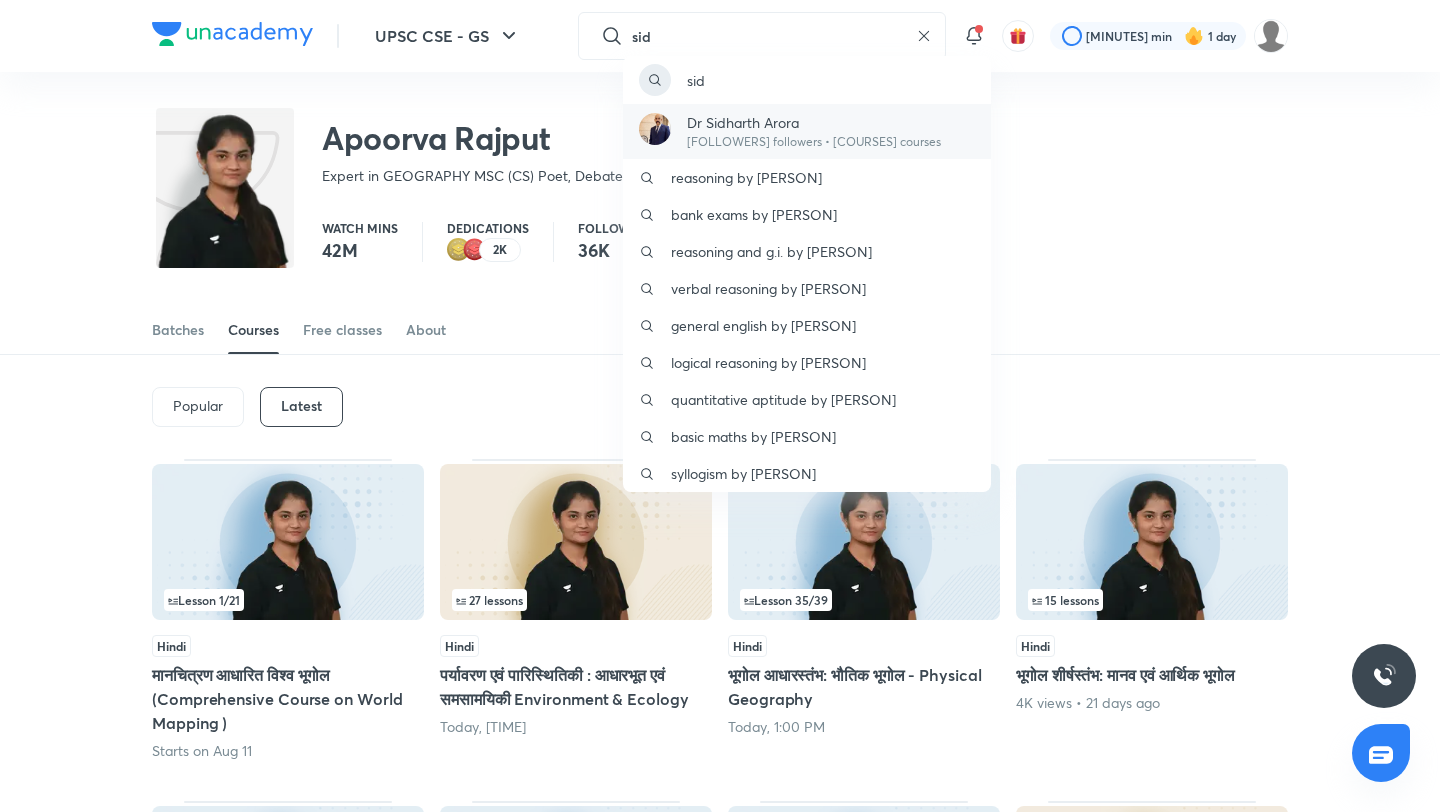 click on "Dr Sidharth Arora" at bounding box center (814, 122) 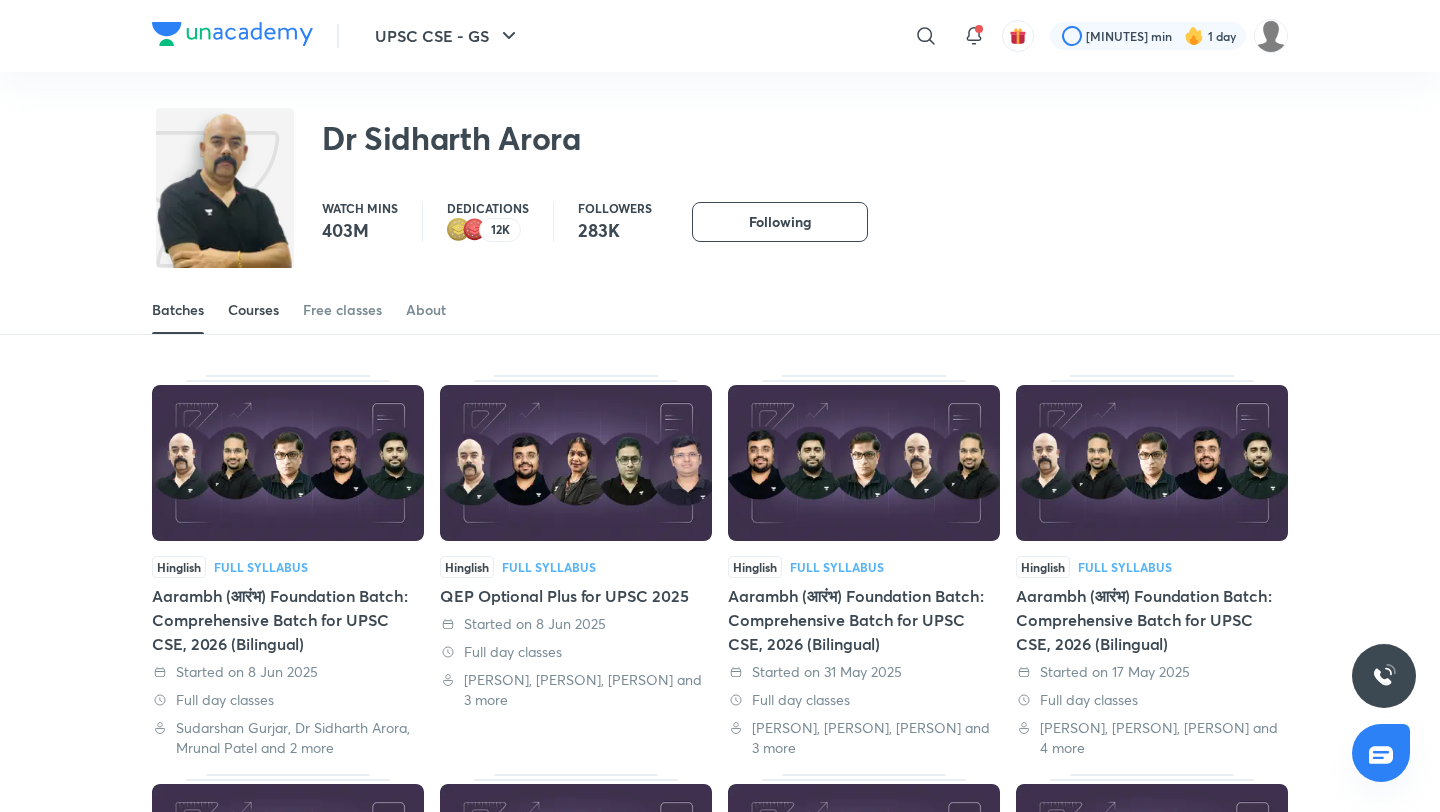 click on "Courses" at bounding box center [253, 310] 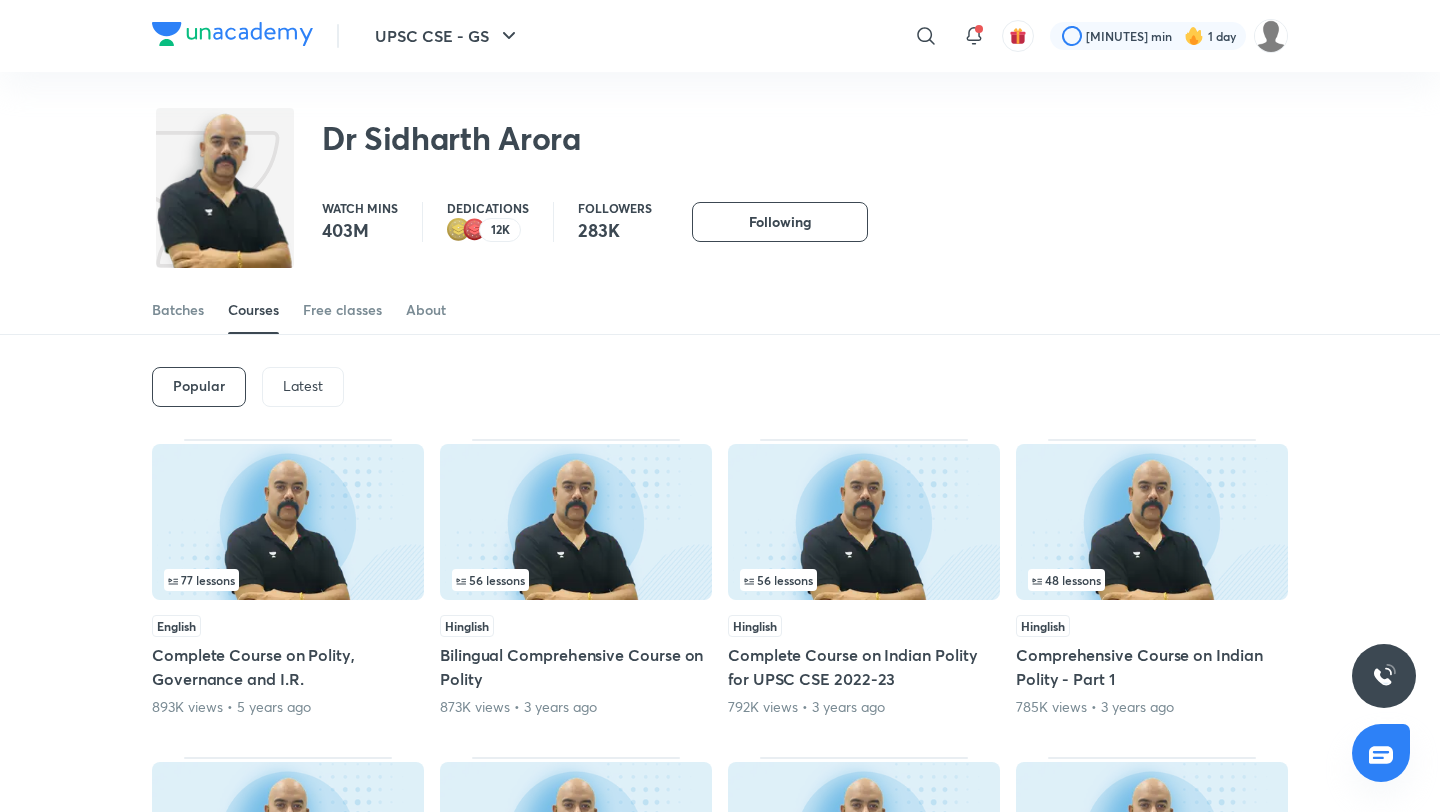 click on "Latest" at bounding box center [303, 386] 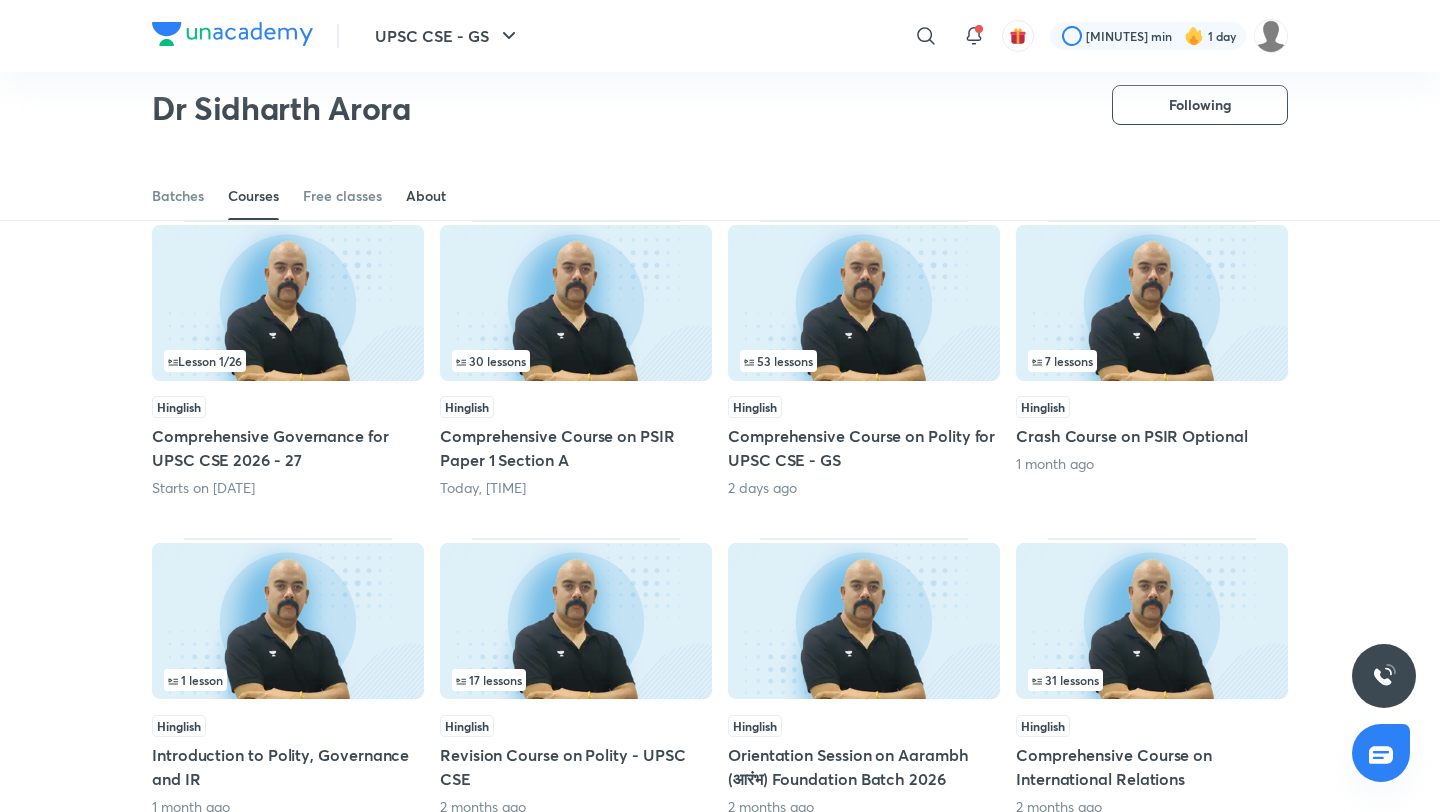 scroll, scrollTop: 161, scrollLeft: 0, axis: vertical 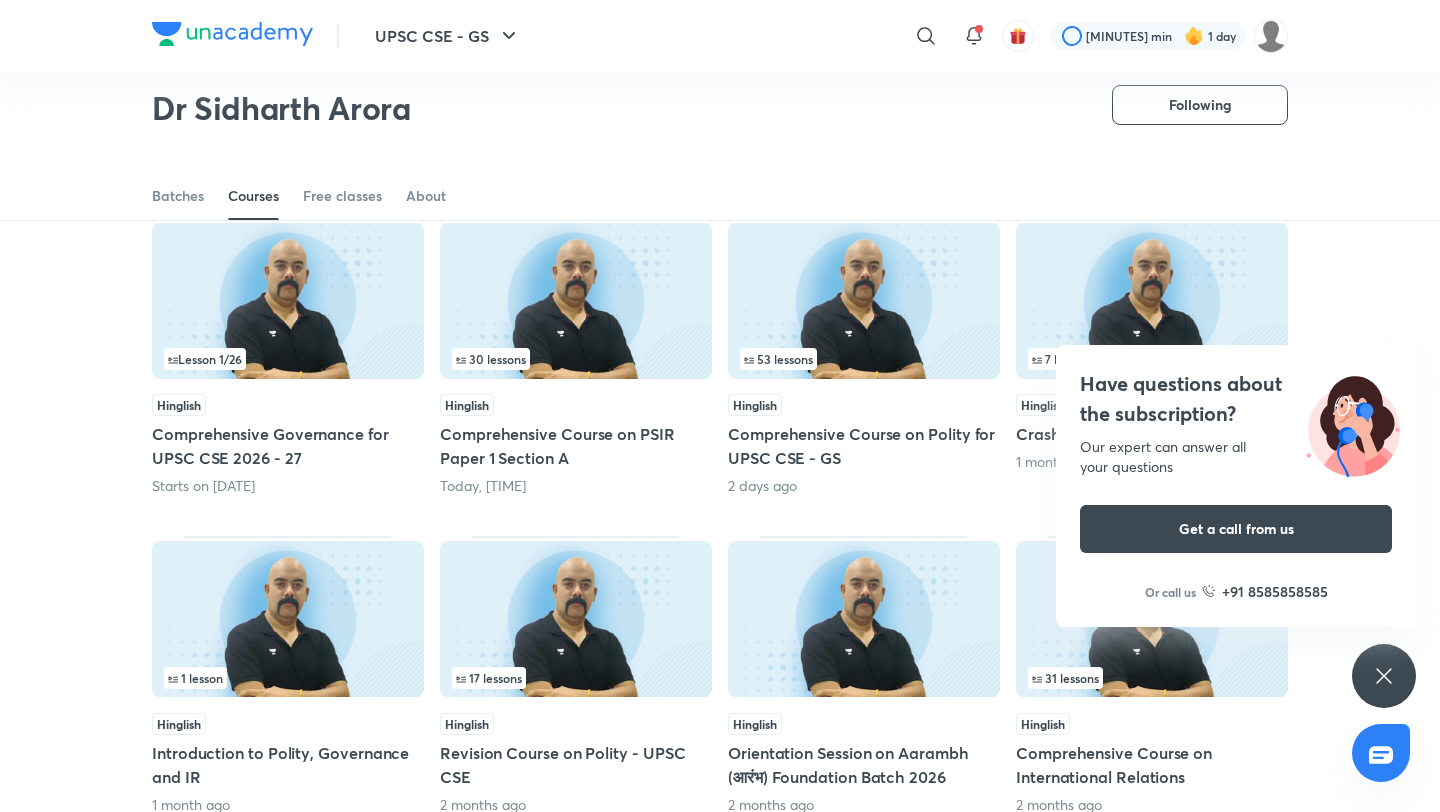 click on "Have questions about the subscription? Our expert can answer all your questions Get a call from us Or call us +91 8585858585" at bounding box center [1384, 676] 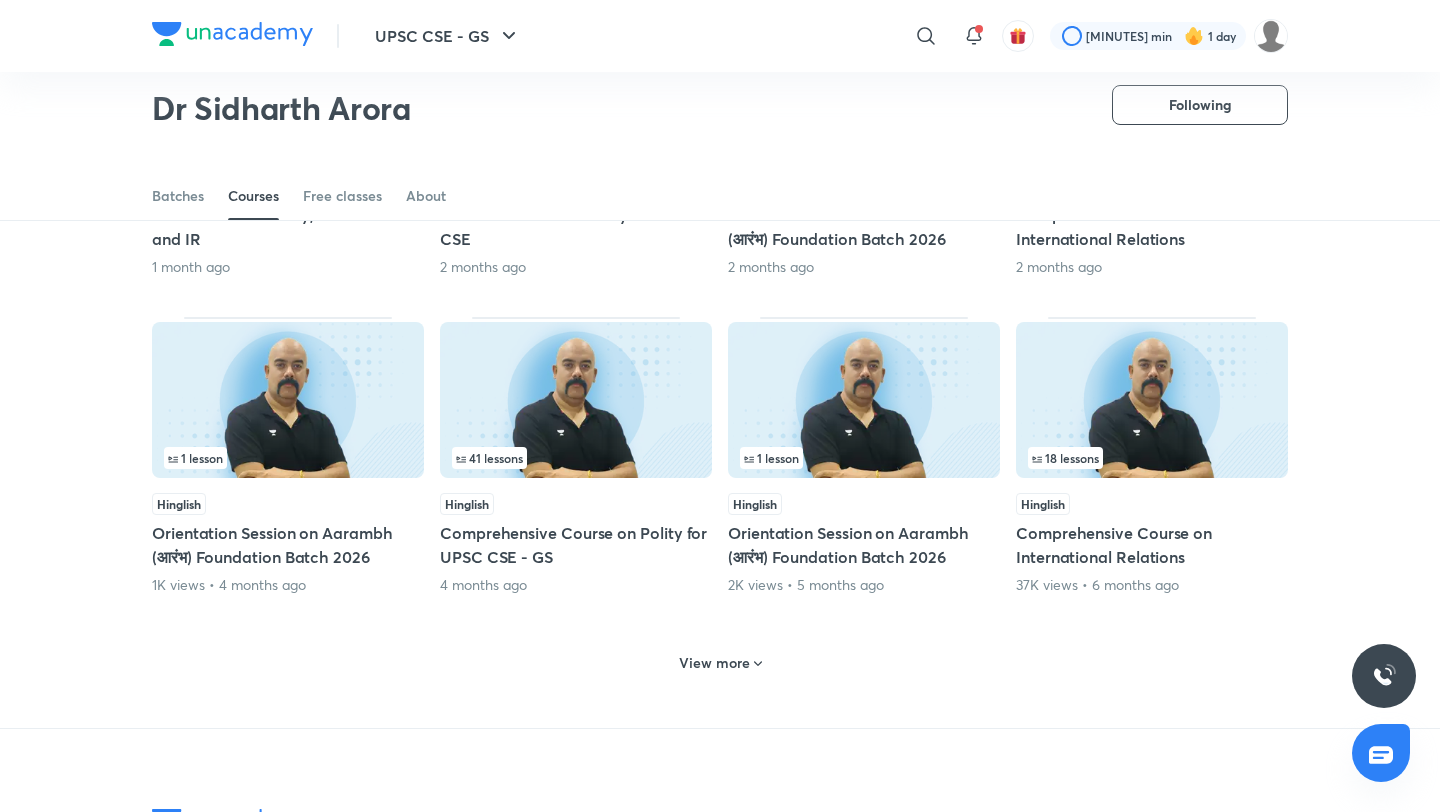 scroll, scrollTop: 701, scrollLeft: 0, axis: vertical 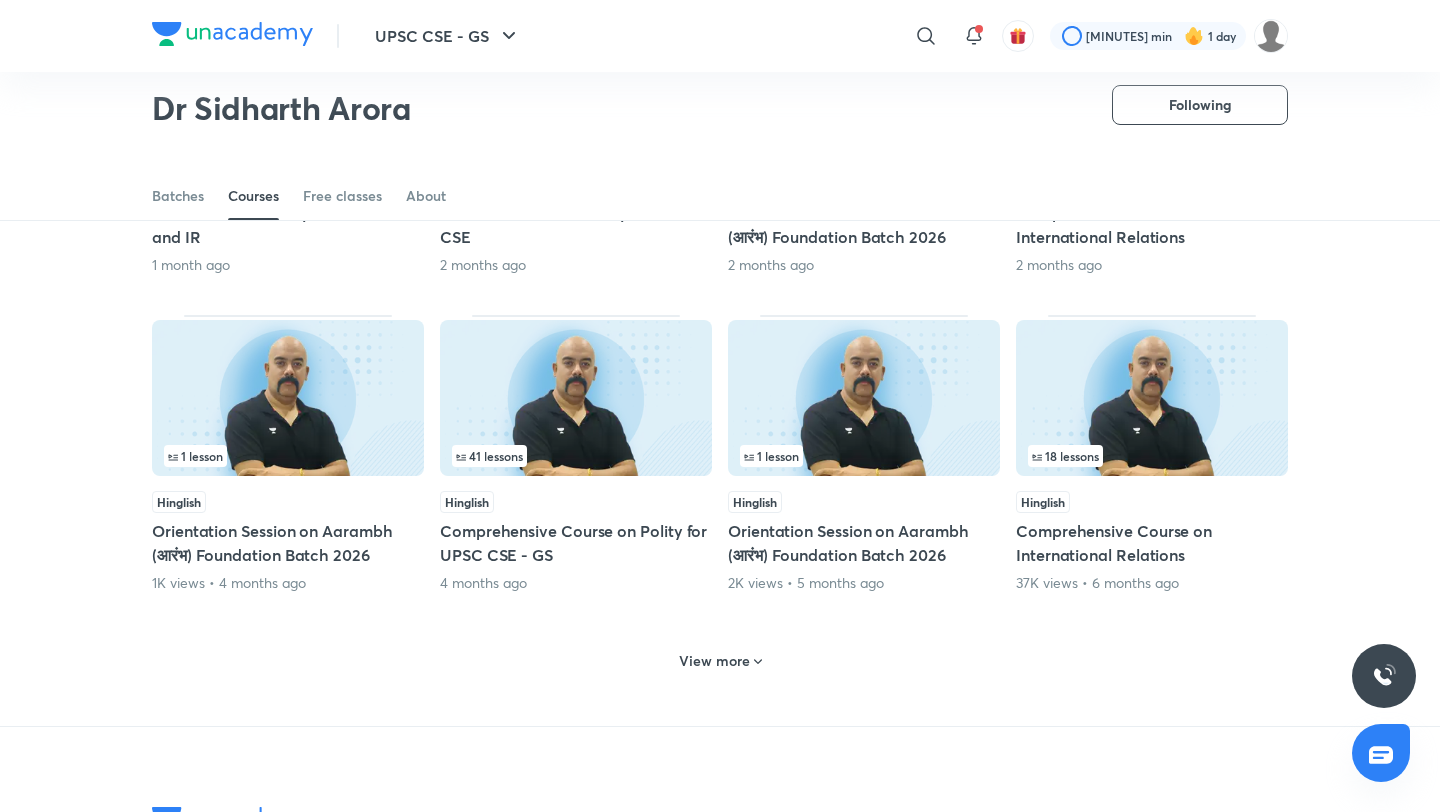 click on "View more" at bounding box center [714, 661] 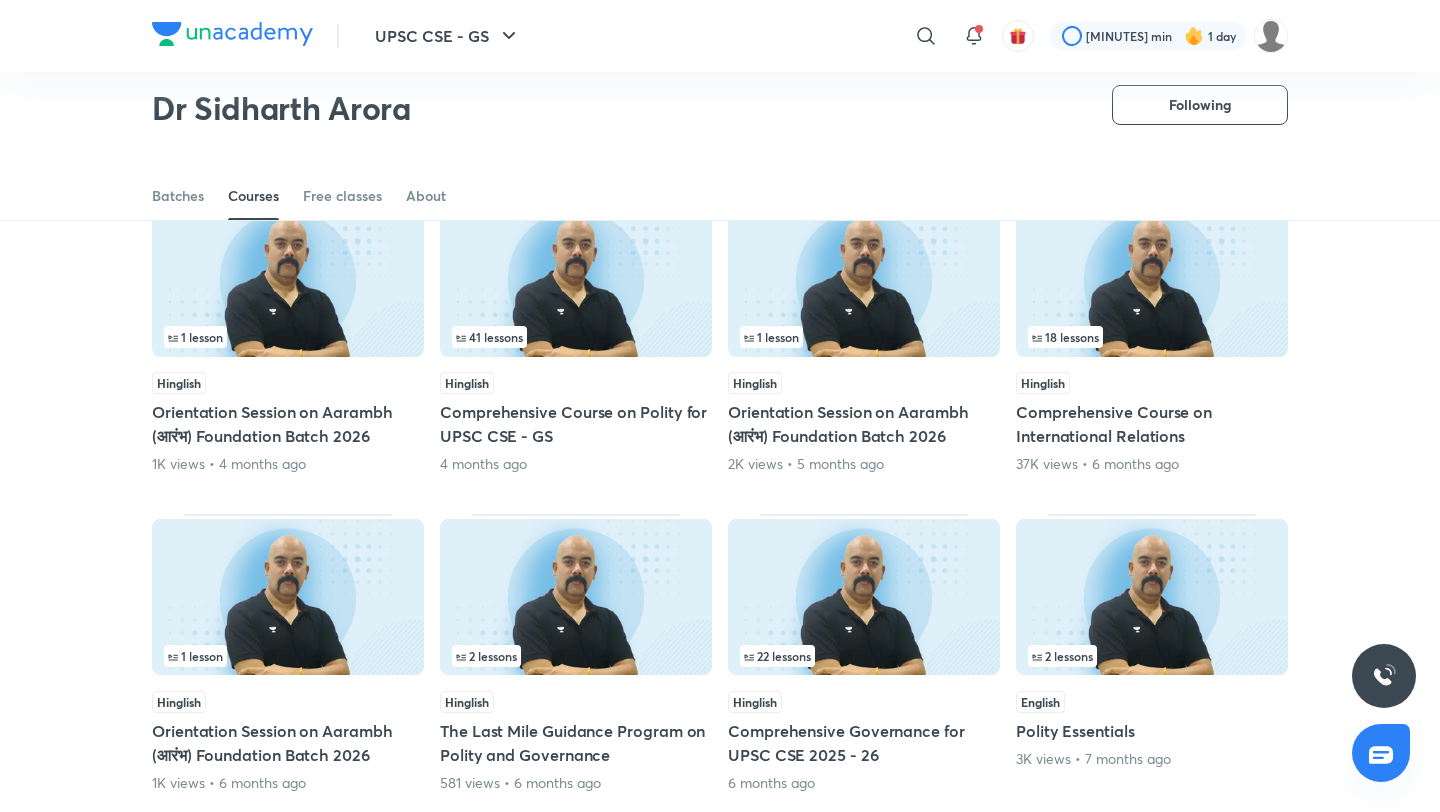 scroll, scrollTop: 824, scrollLeft: 0, axis: vertical 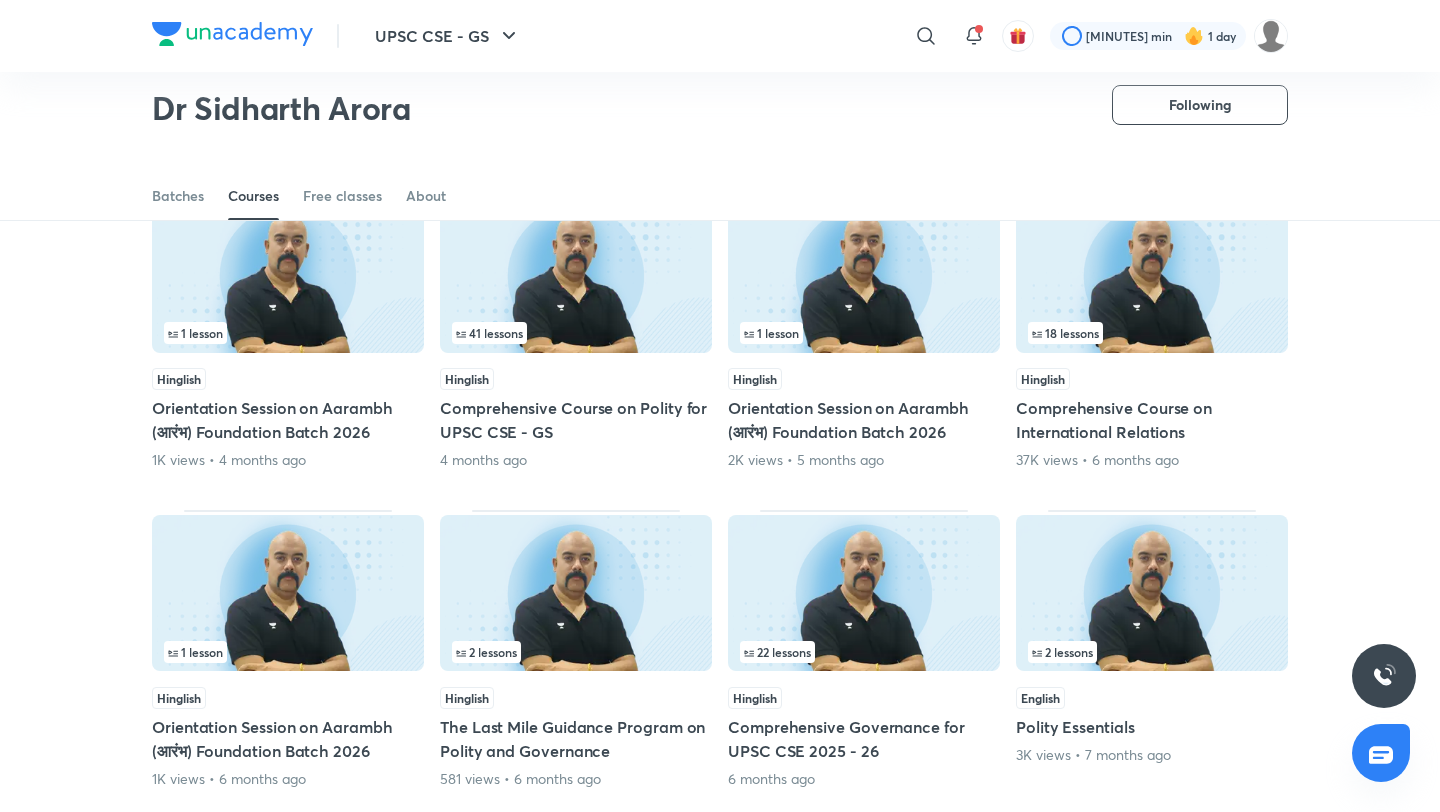 click at bounding box center (864, 593) 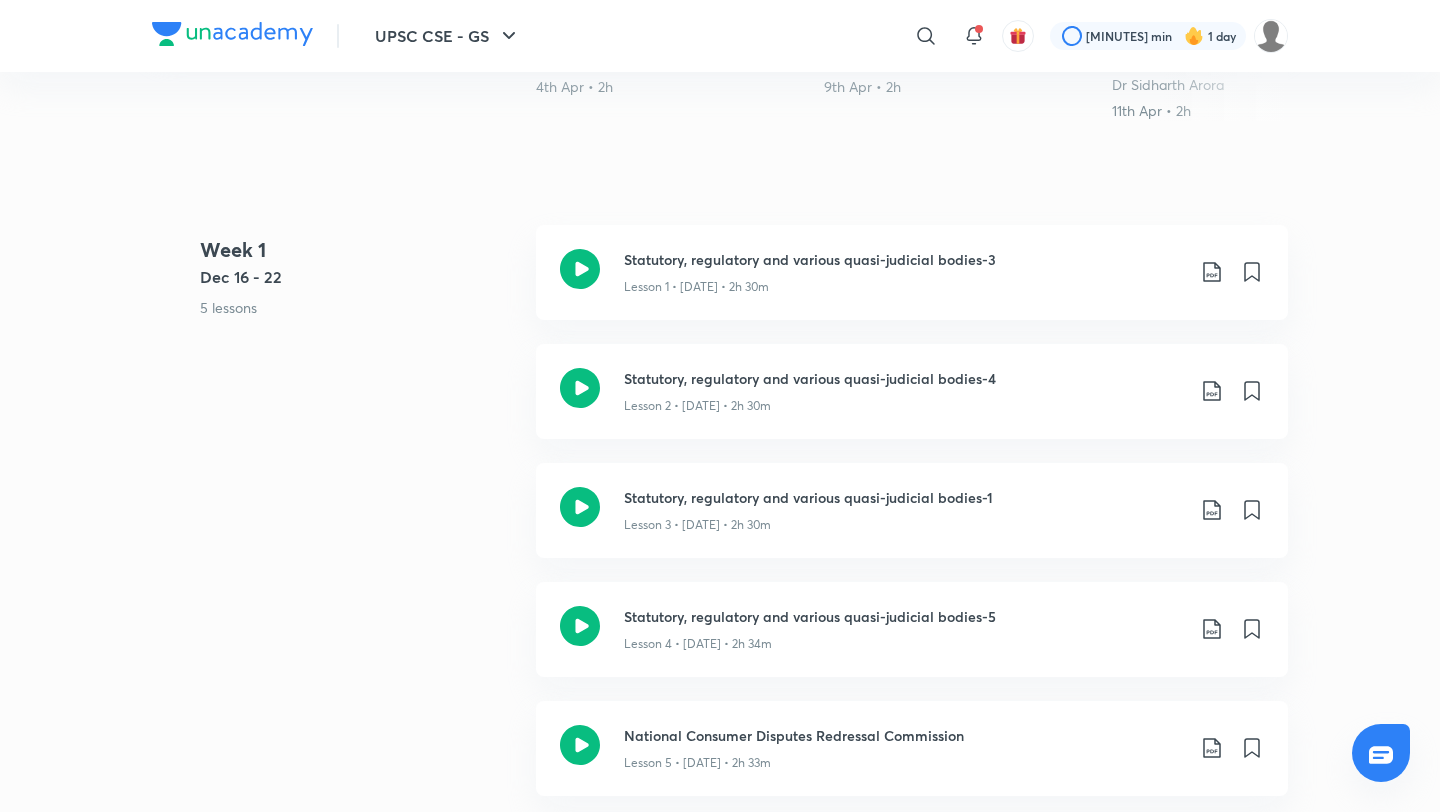 scroll, scrollTop: 0, scrollLeft: 0, axis: both 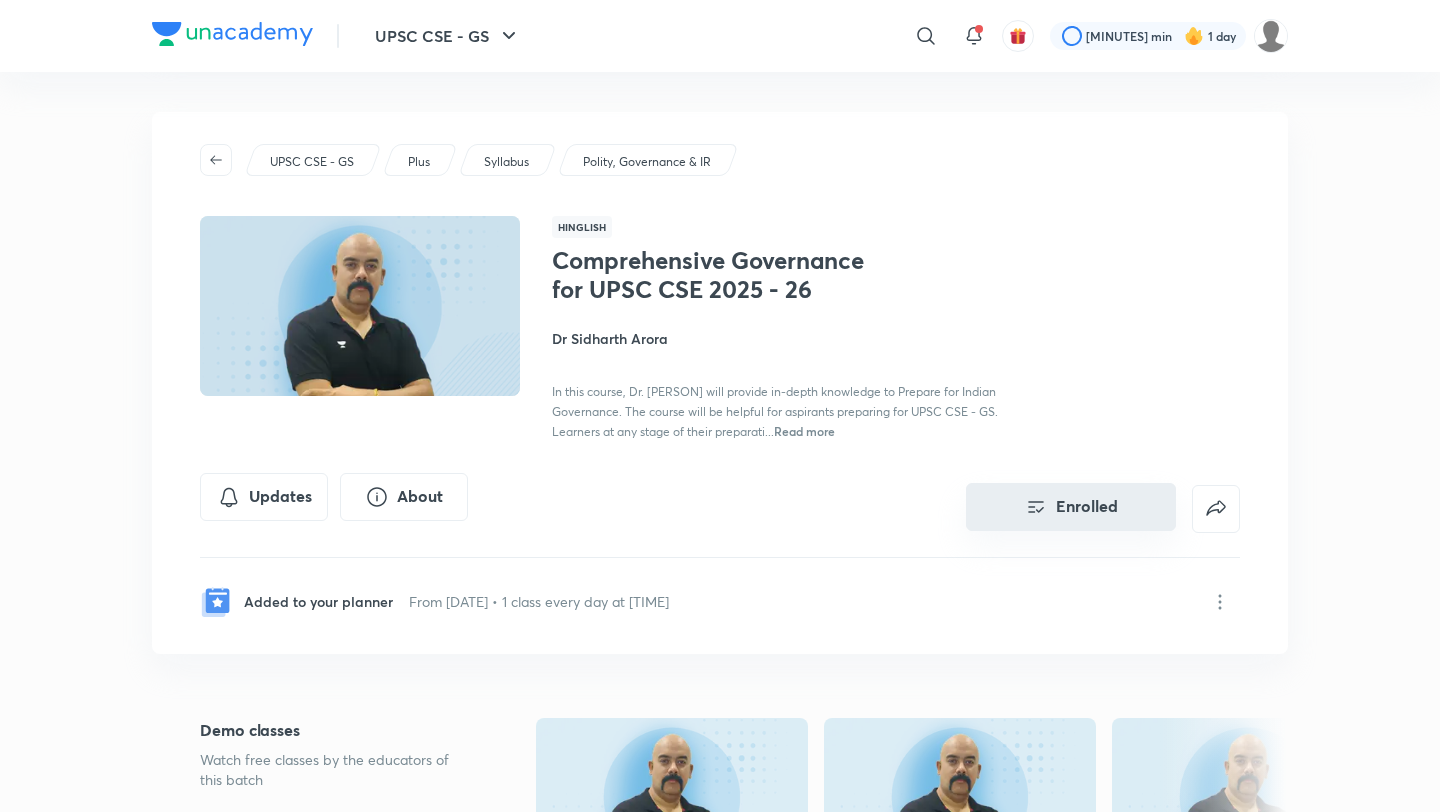 click on "Enrolled" at bounding box center (1071, 507) 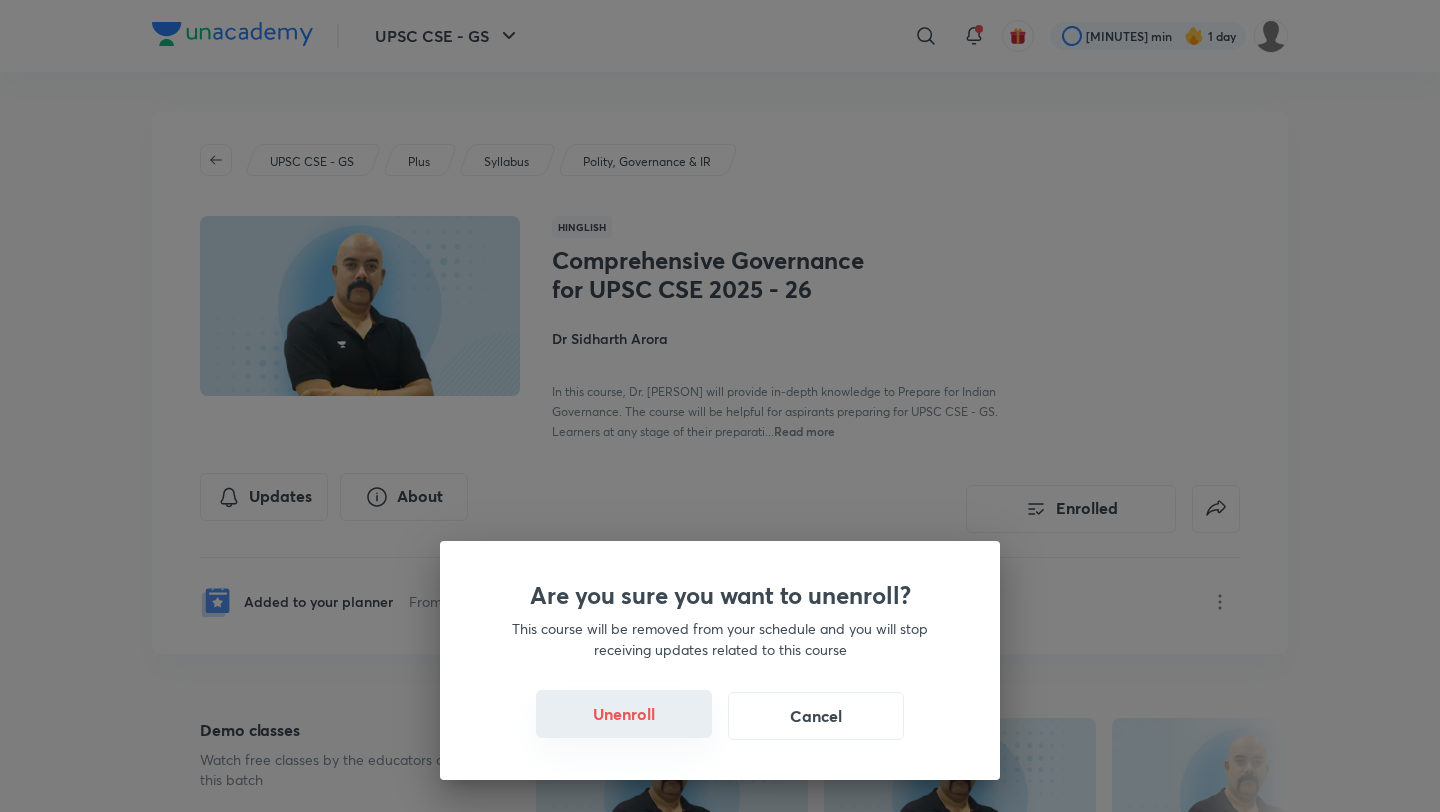 click on "Unenroll" at bounding box center [624, 714] 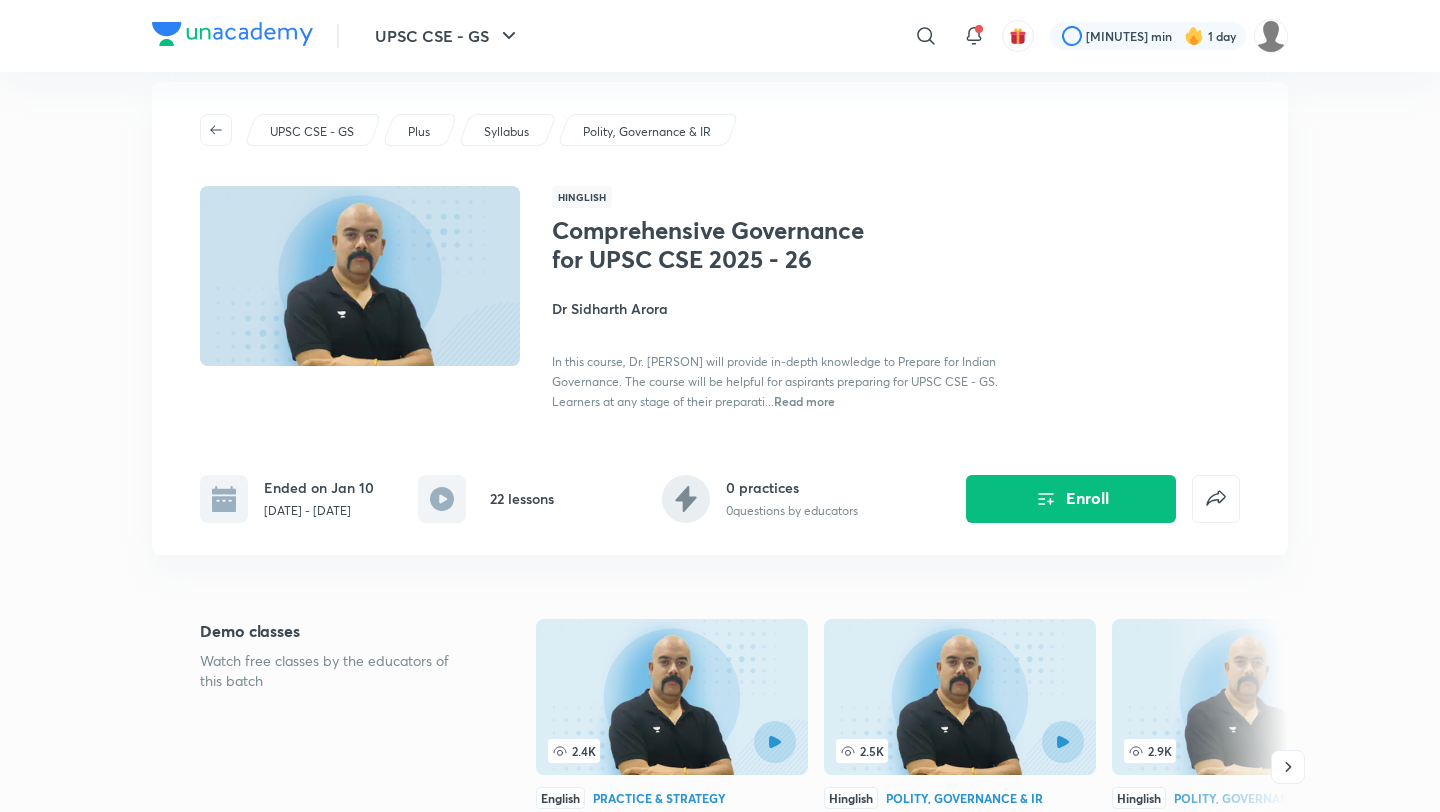 scroll, scrollTop: 35, scrollLeft: 0, axis: vertical 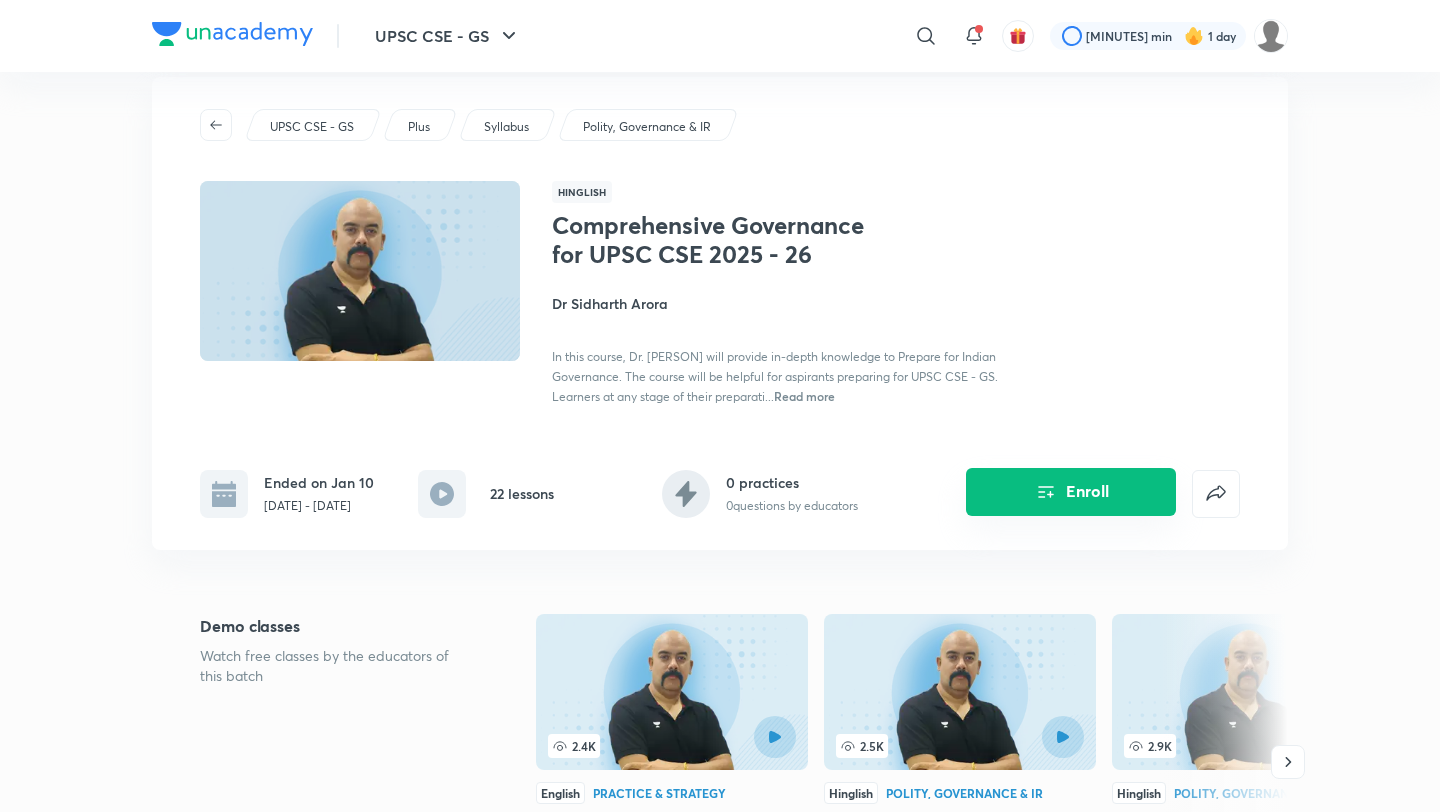 click on "Enroll" at bounding box center (1071, 492) 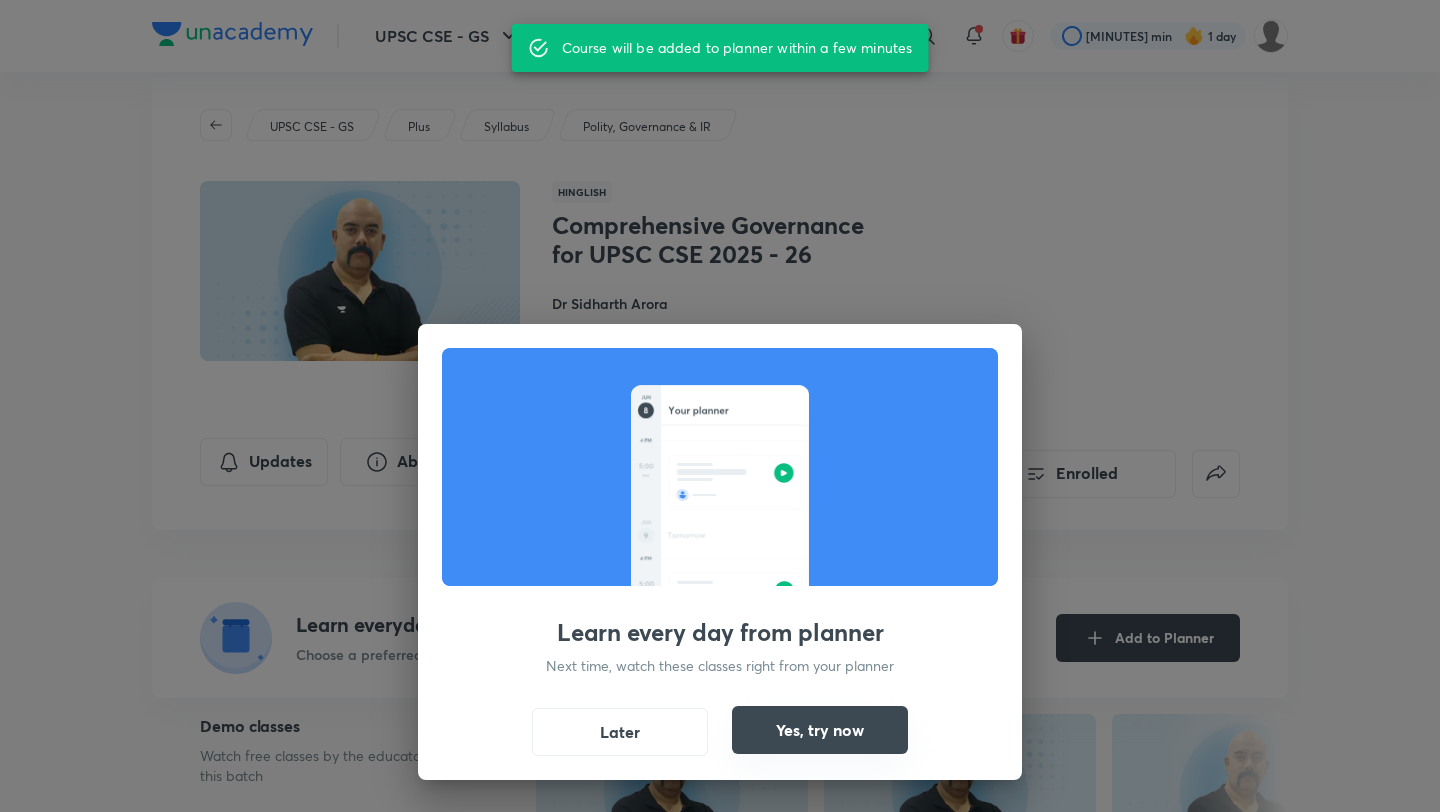 click on "Yes, try now" at bounding box center (820, 730) 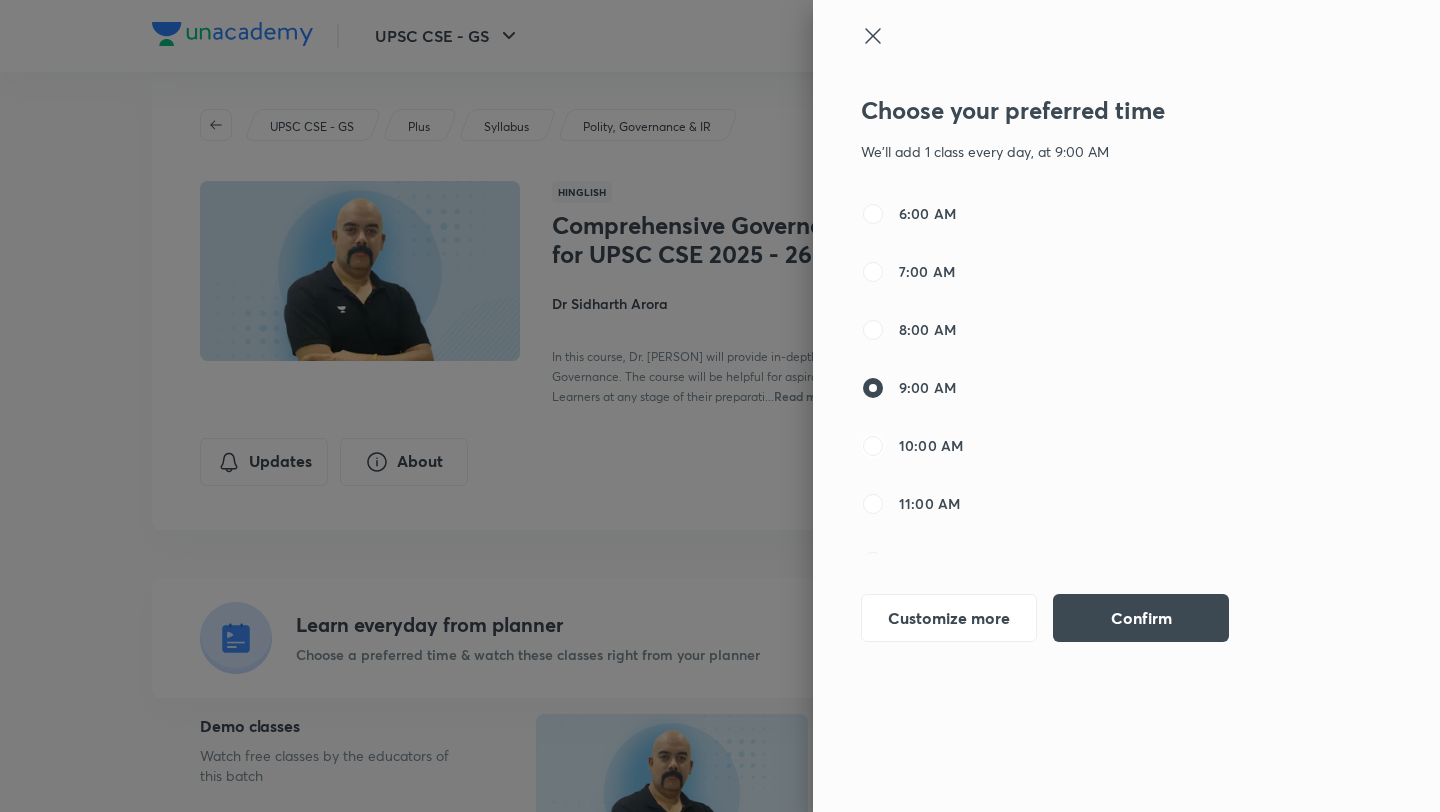 click on "10:00 AM" at bounding box center (873, 446) 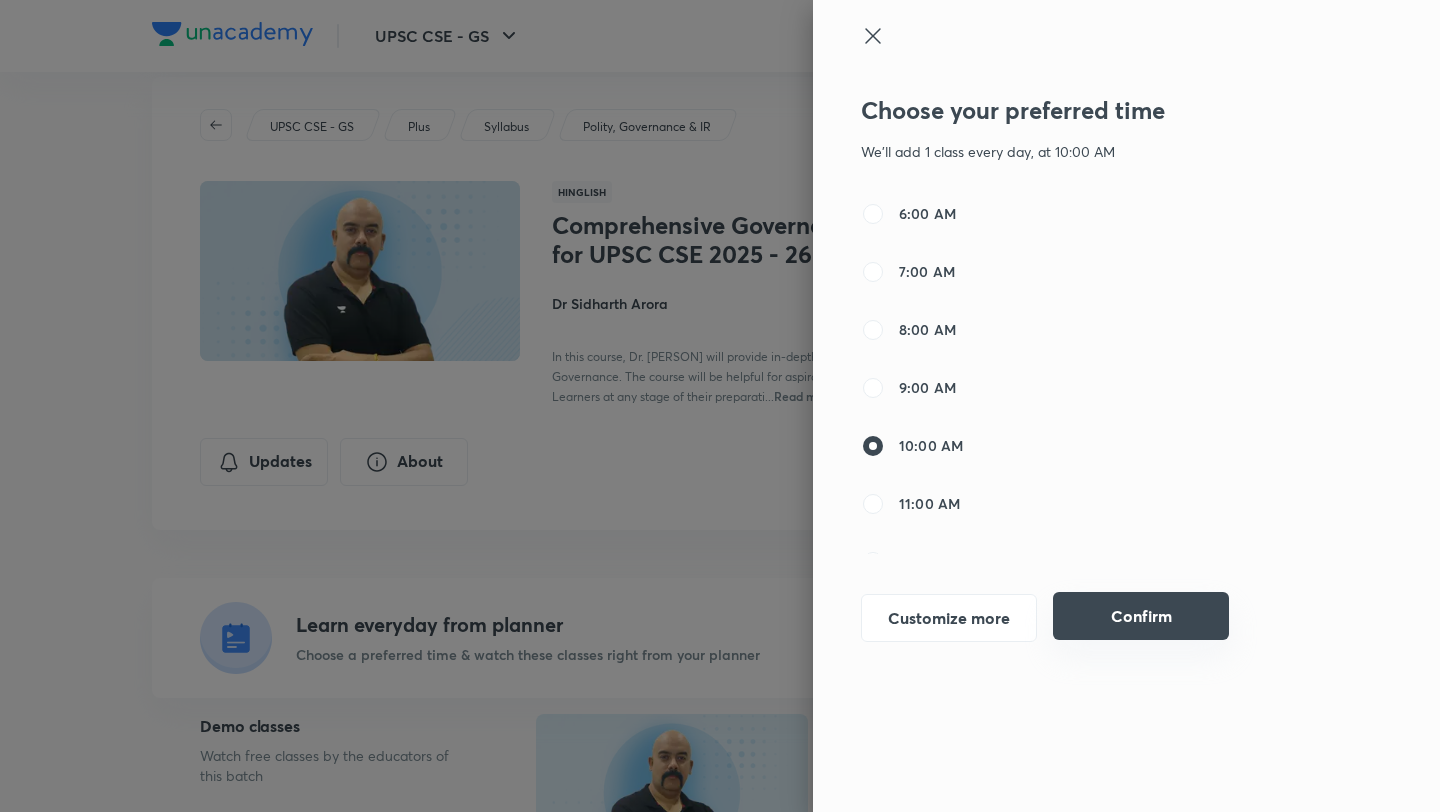 click on "Confirm" at bounding box center (1141, 616) 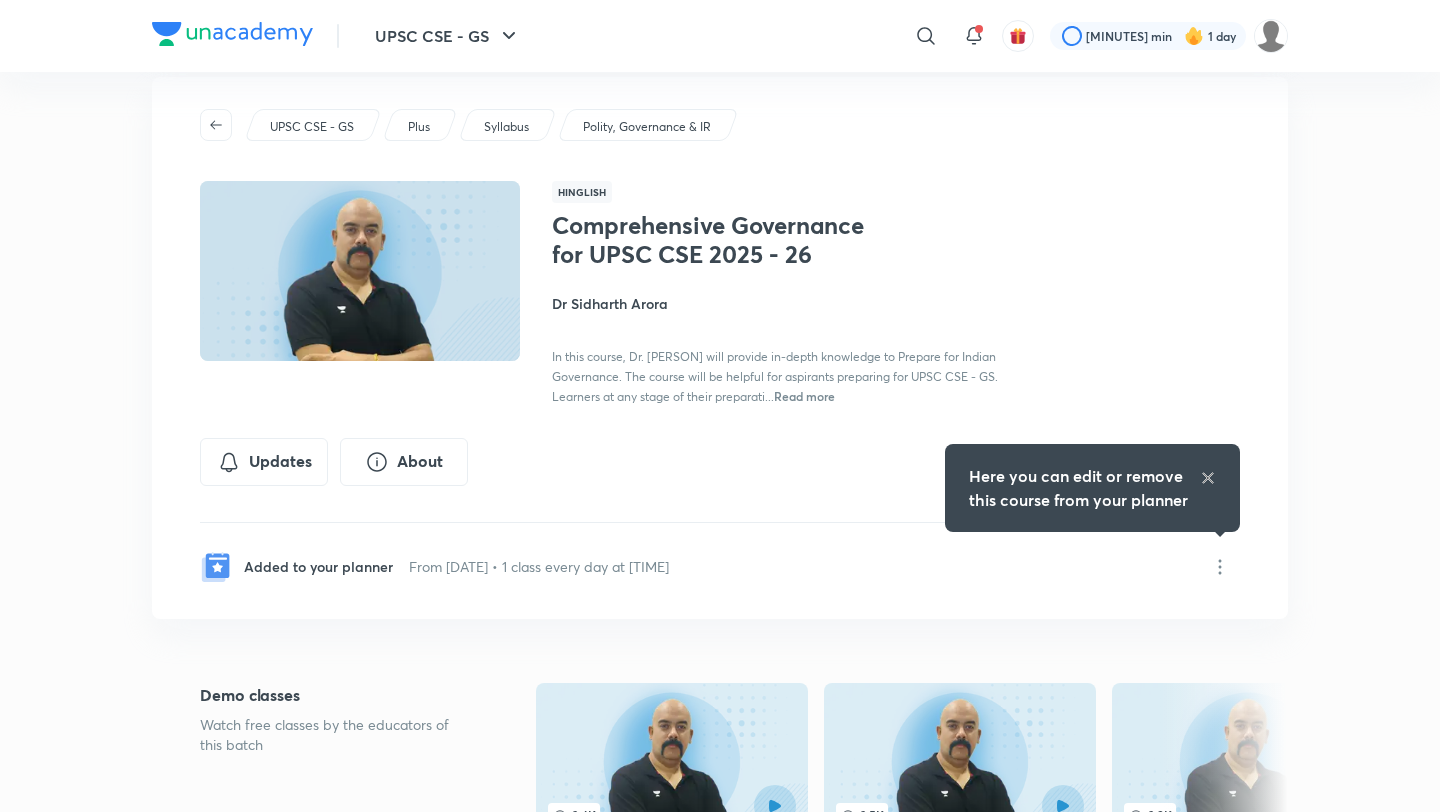 click 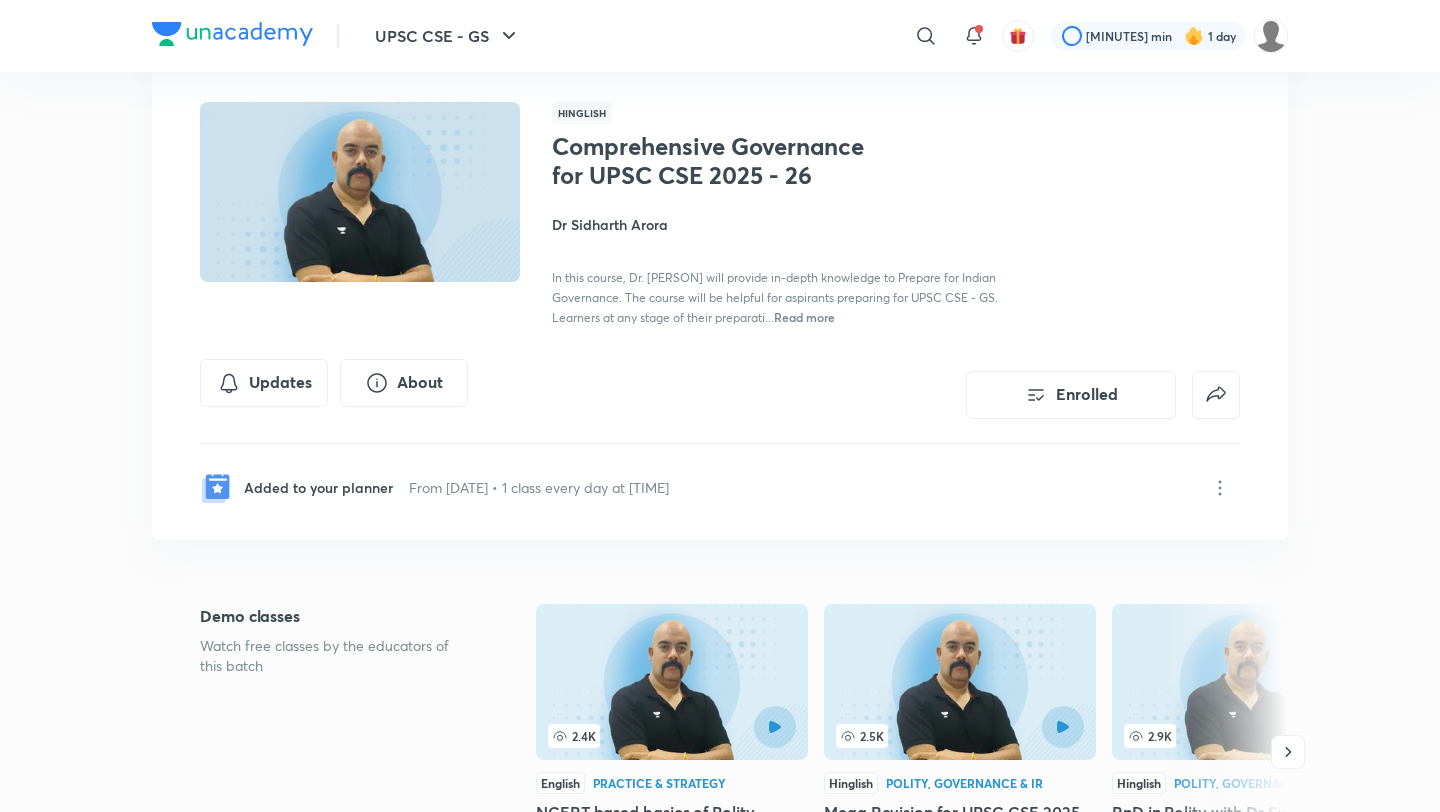scroll, scrollTop: 100, scrollLeft: 0, axis: vertical 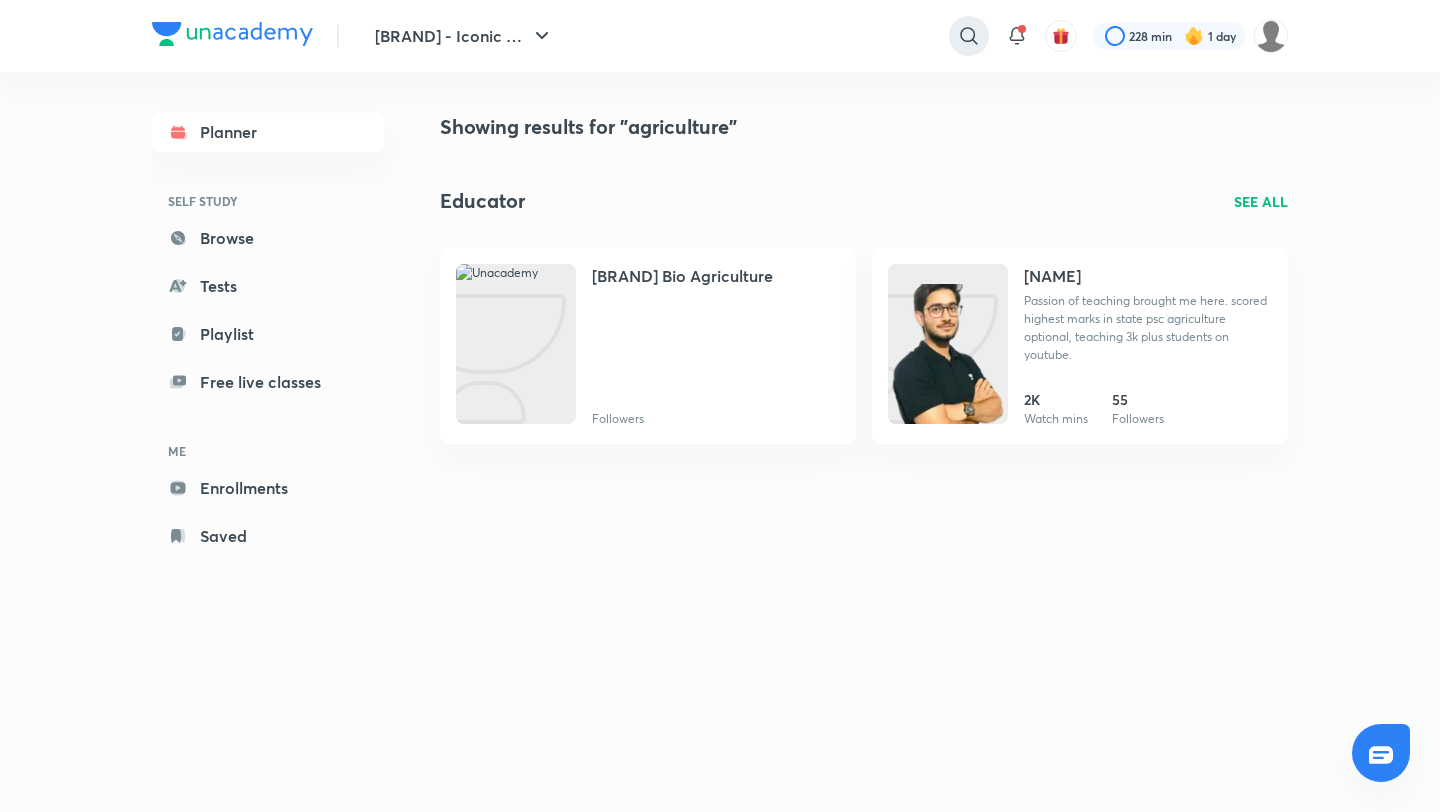 click 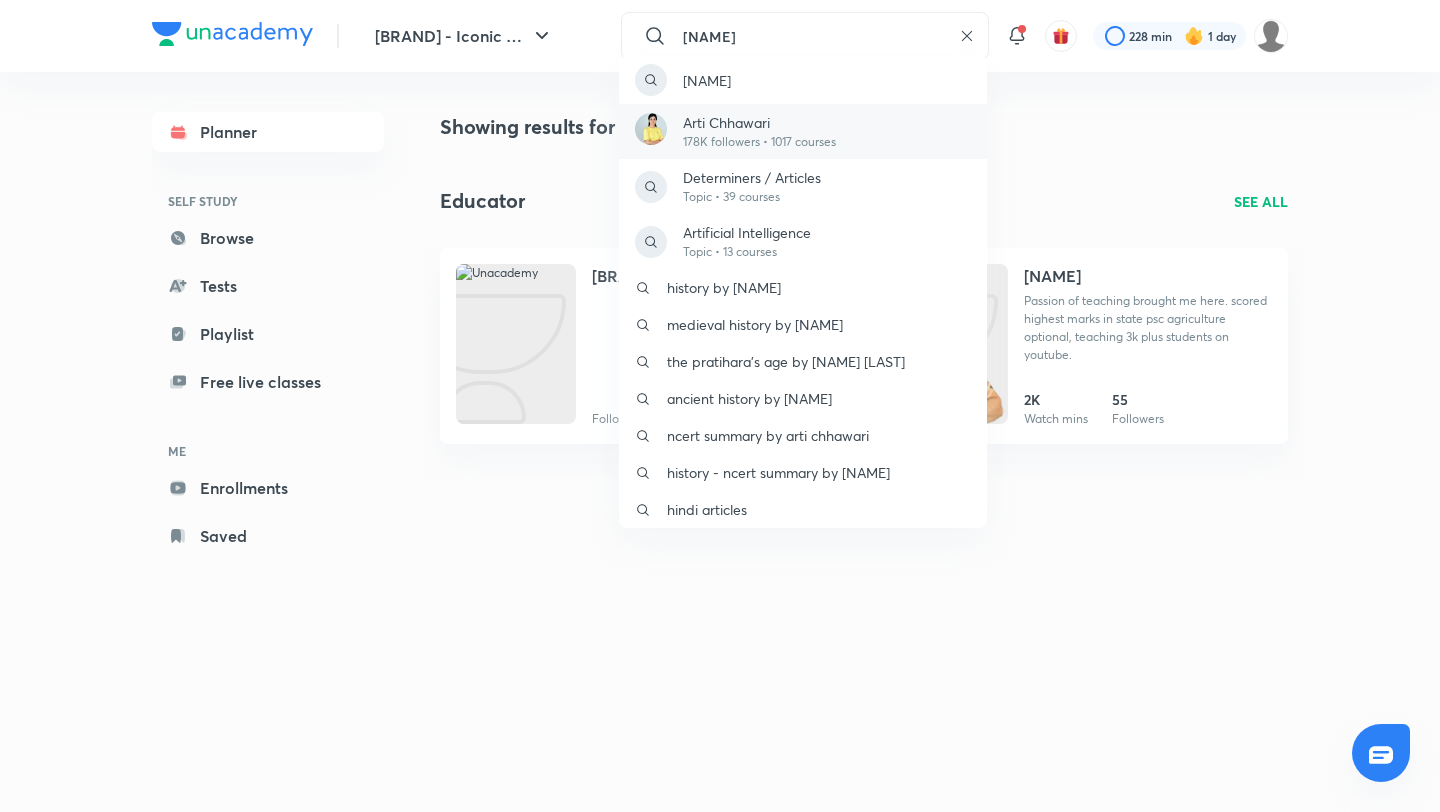 type on "[NAME]" 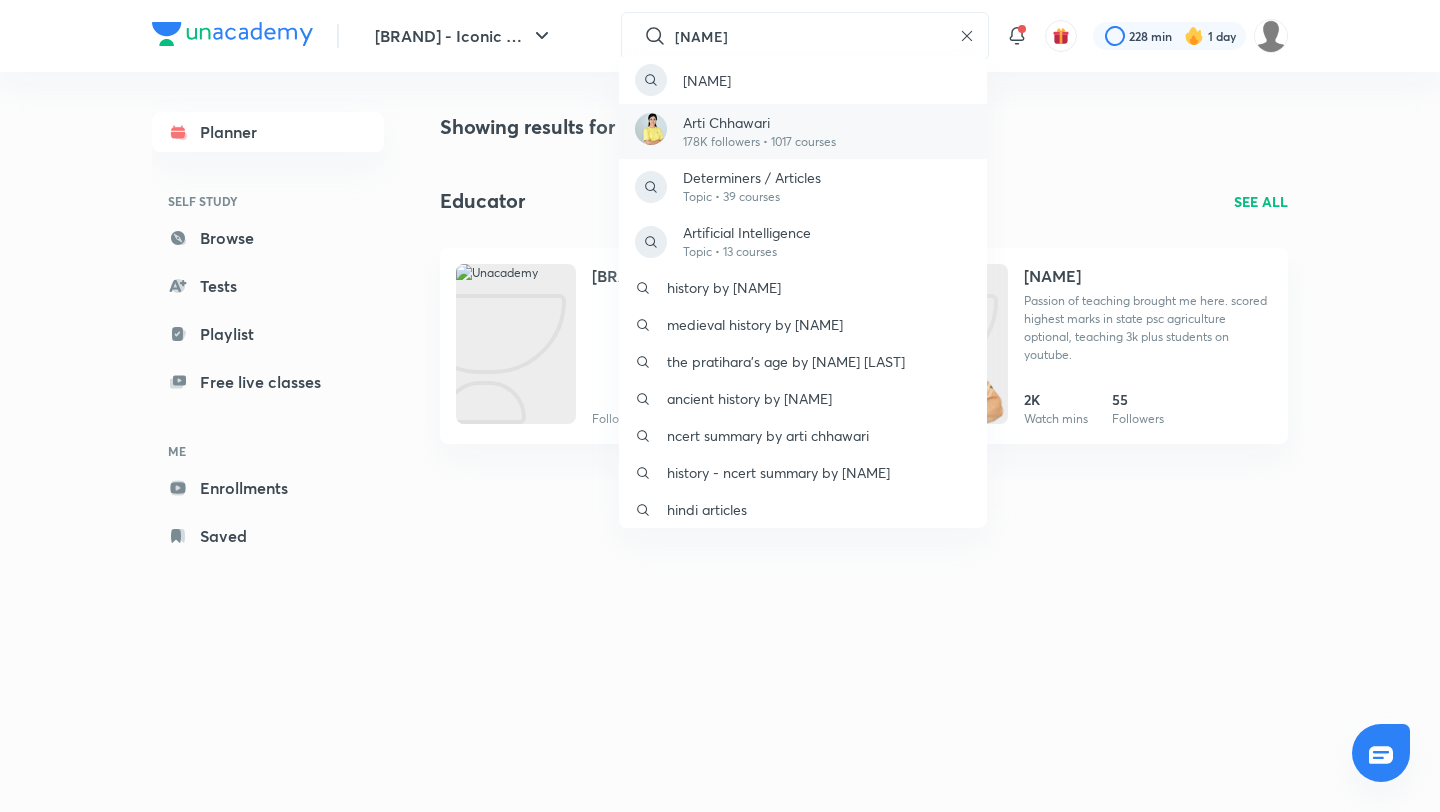 click on "Arti Chhawari" at bounding box center (759, 122) 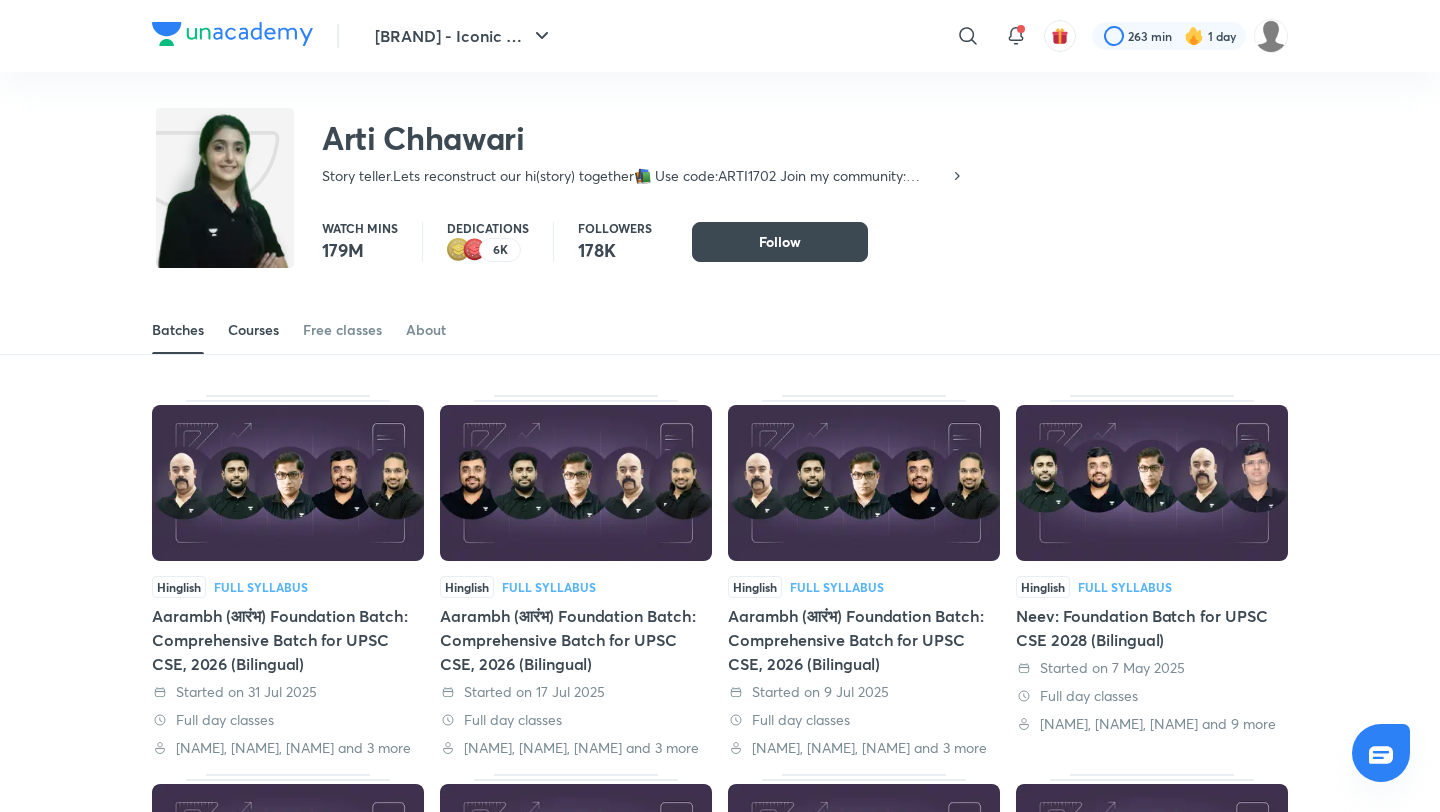 click on "Courses" at bounding box center [253, 330] 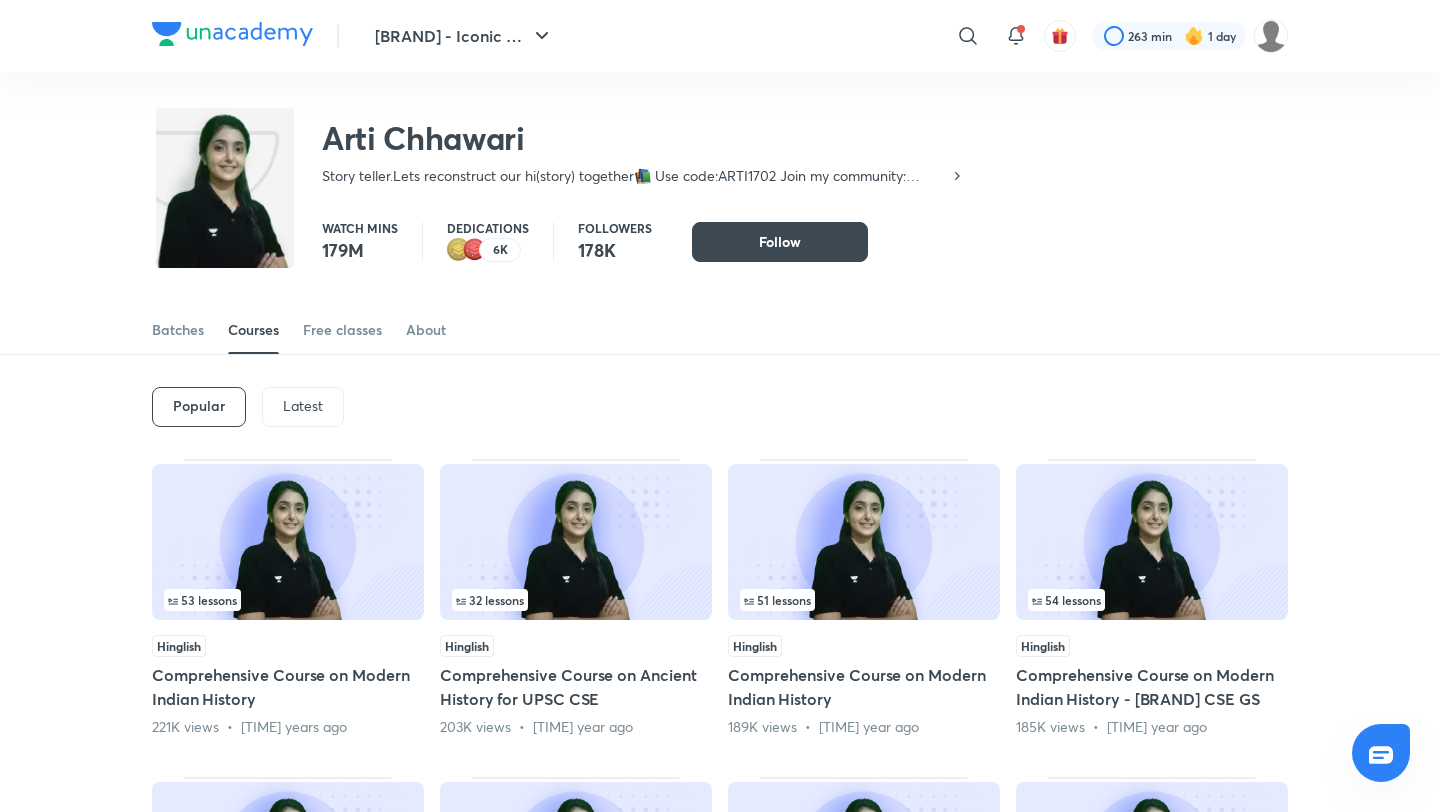 click on "Latest" at bounding box center [303, 406] 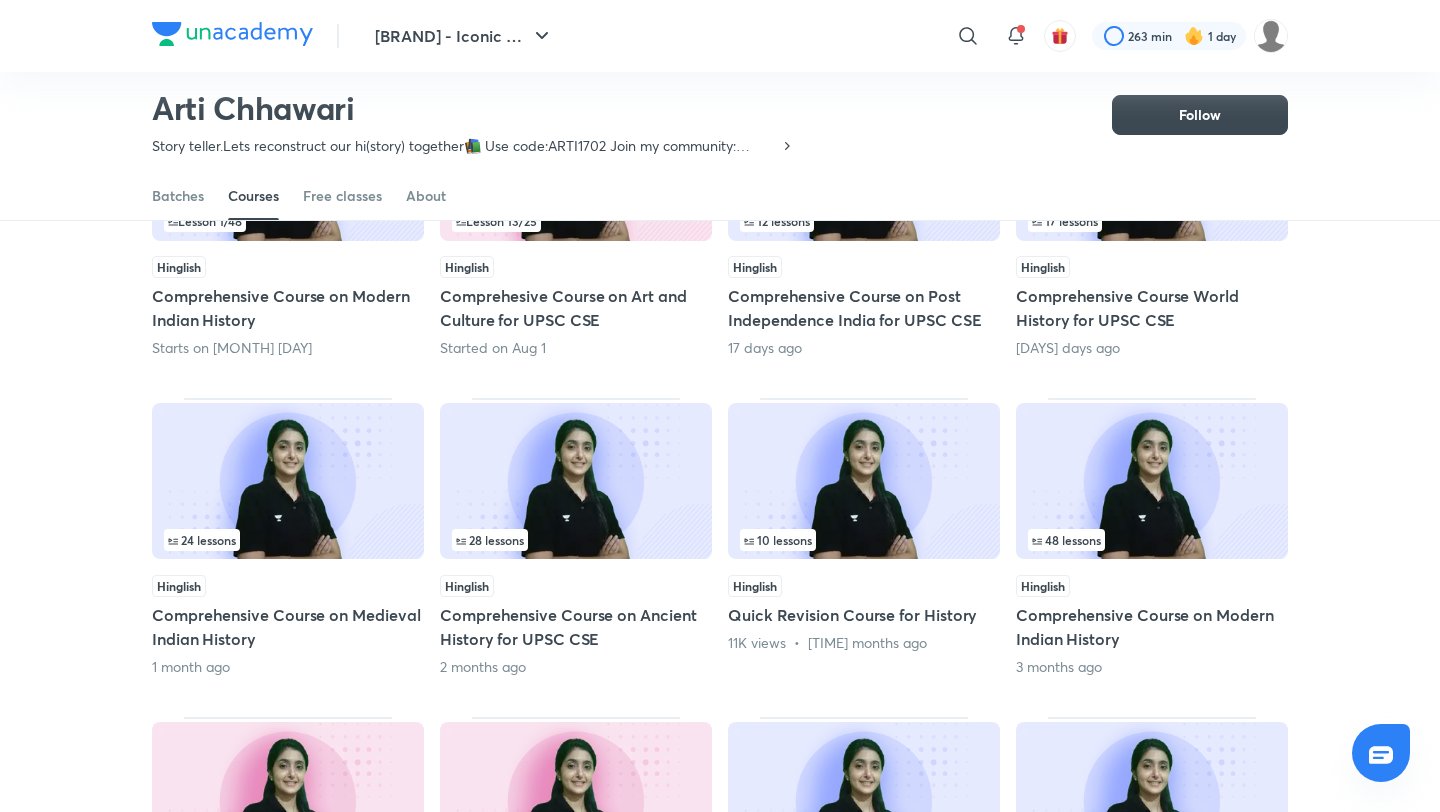 scroll, scrollTop: 321, scrollLeft: 0, axis: vertical 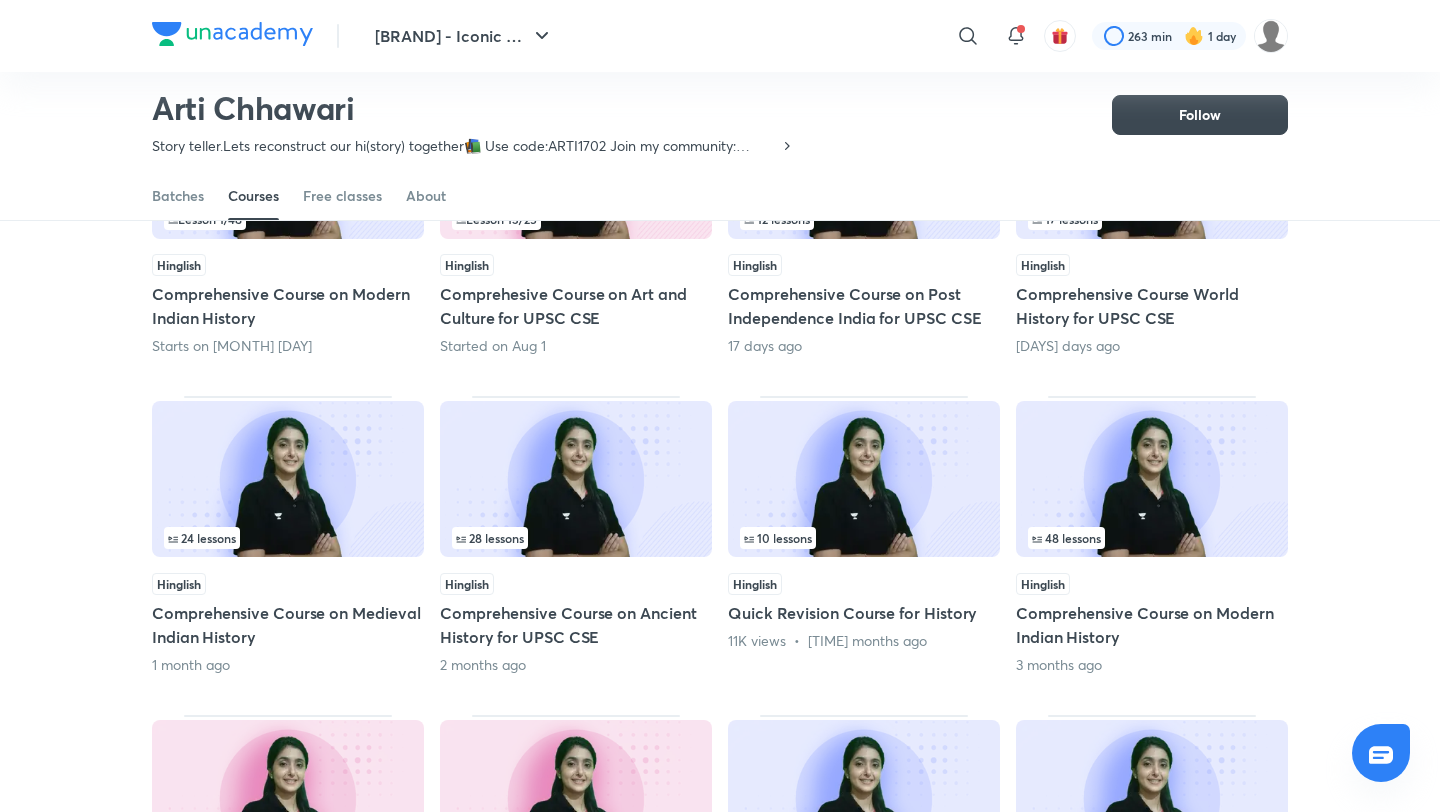 click at bounding box center [576, 479] 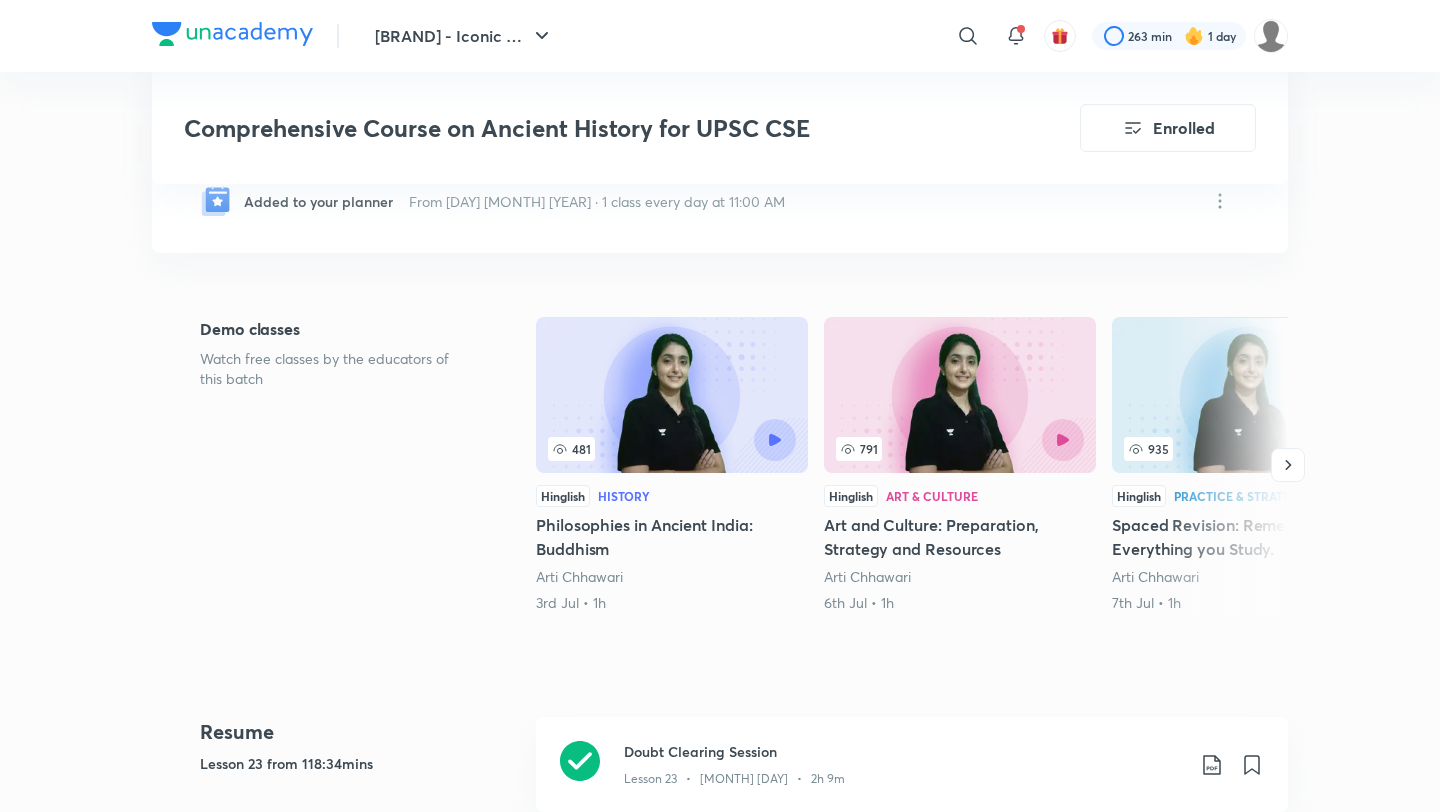 scroll, scrollTop: 0, scrollLeft: 0, axis: both 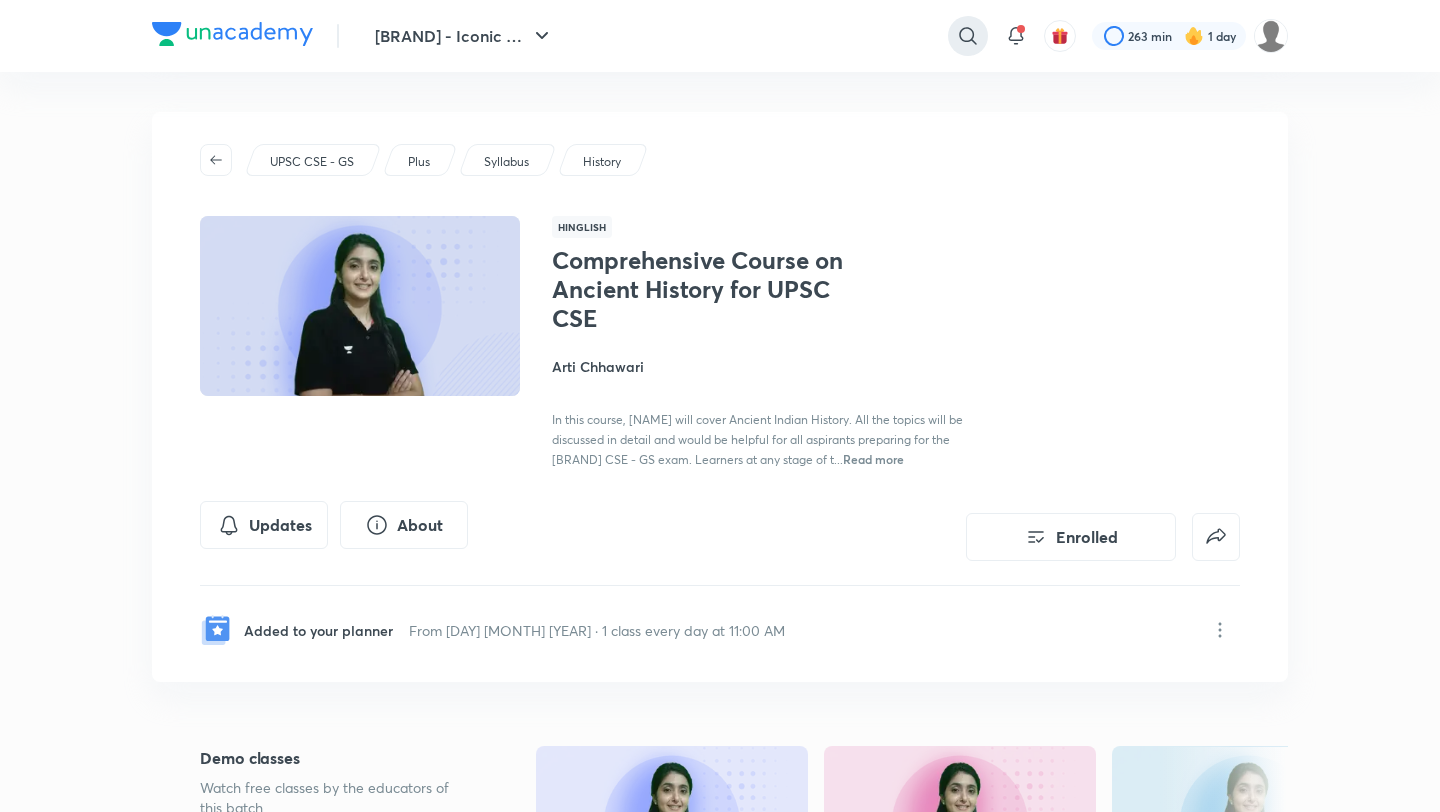 click 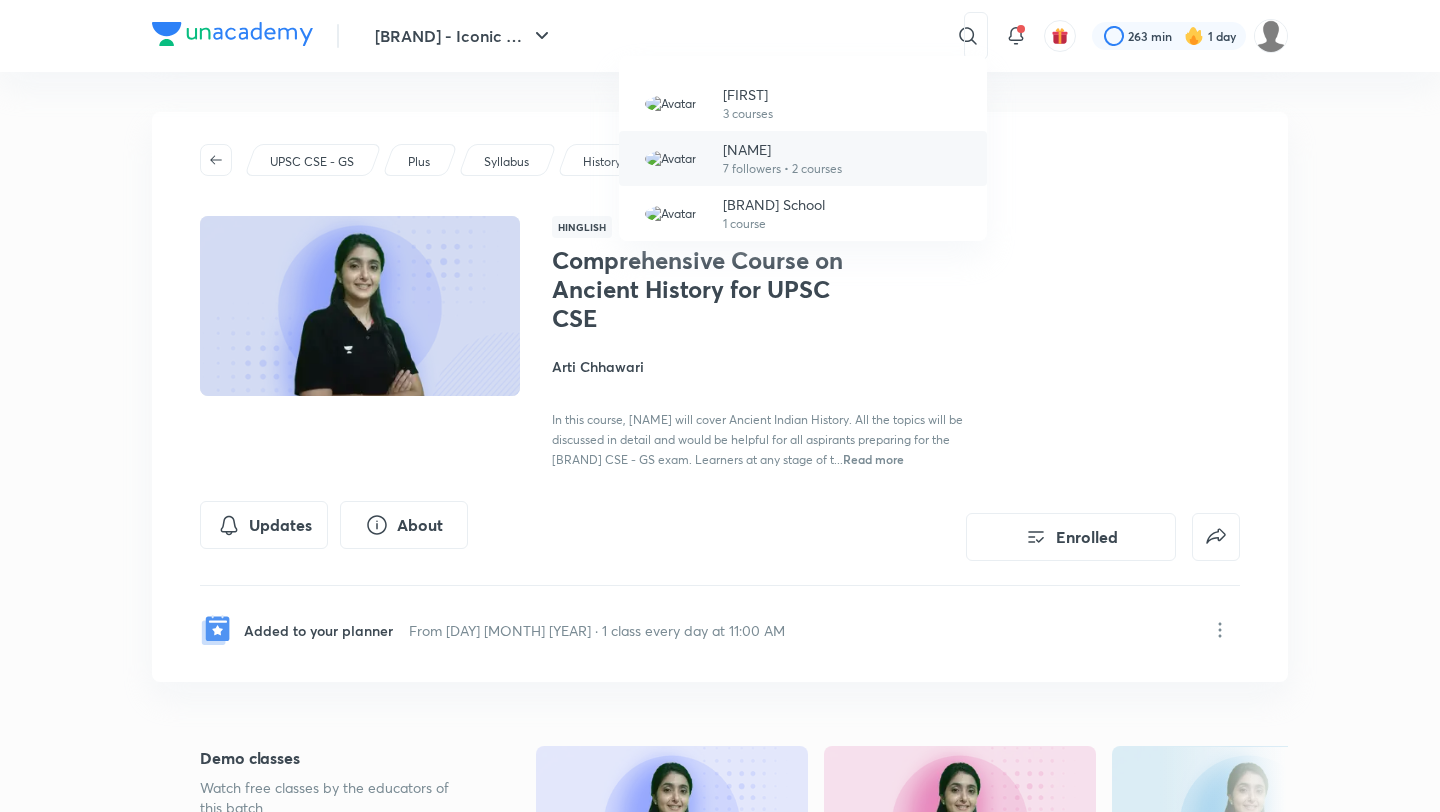 click on "7 followers • 2 courses" at bounding box center [782, 169] 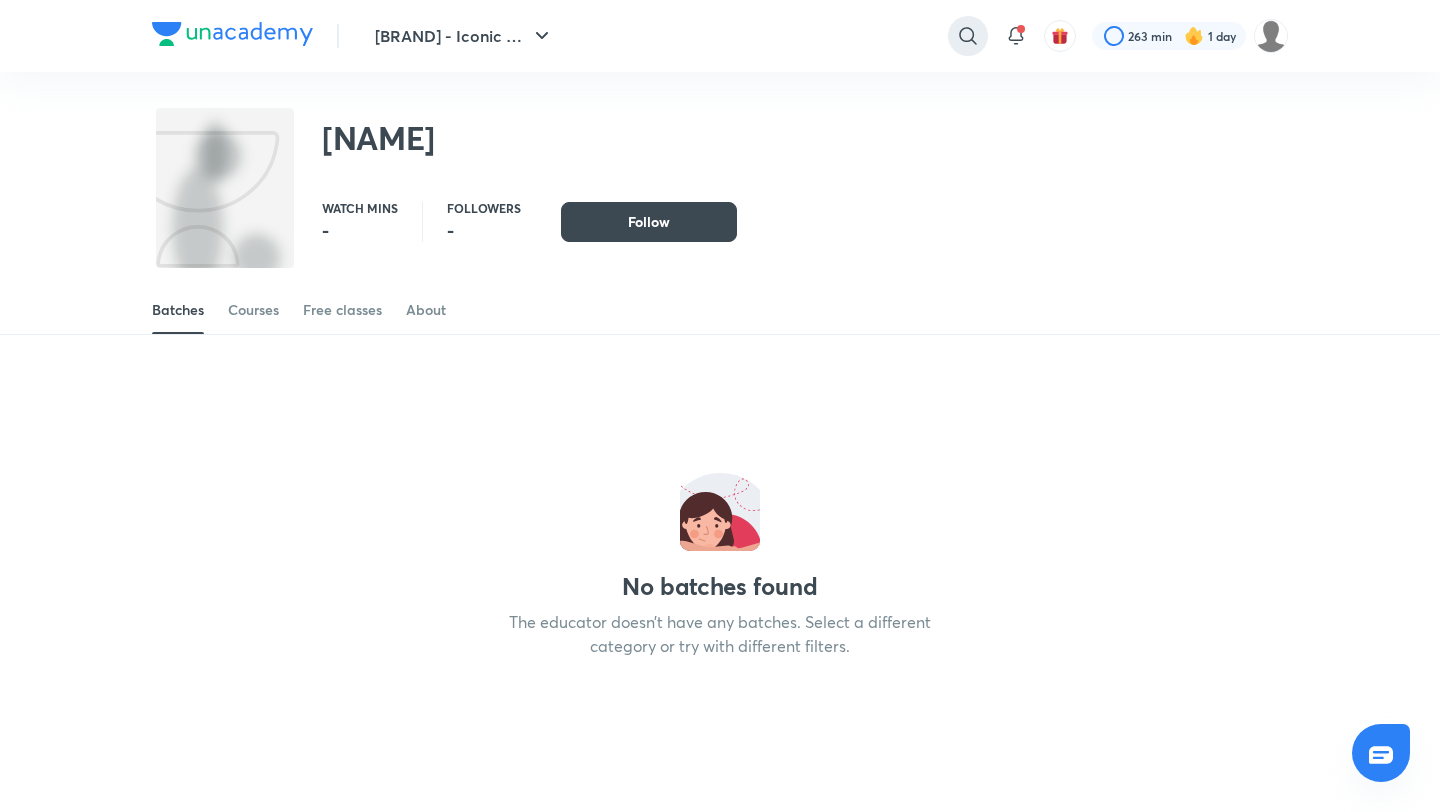 click at bounding box center (968, 36) 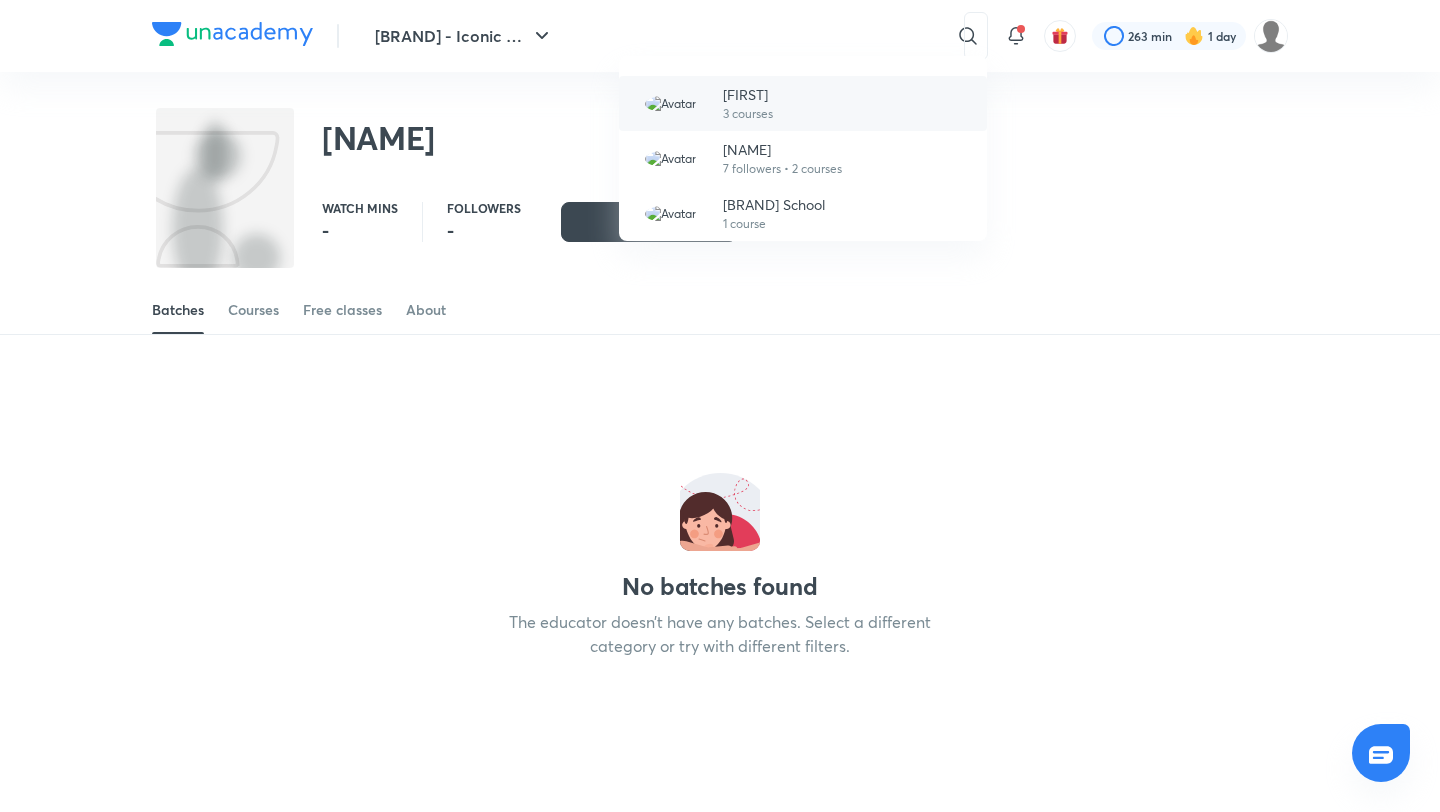click on "[FIRST] 3 courses" at bounding box center [803, 103] 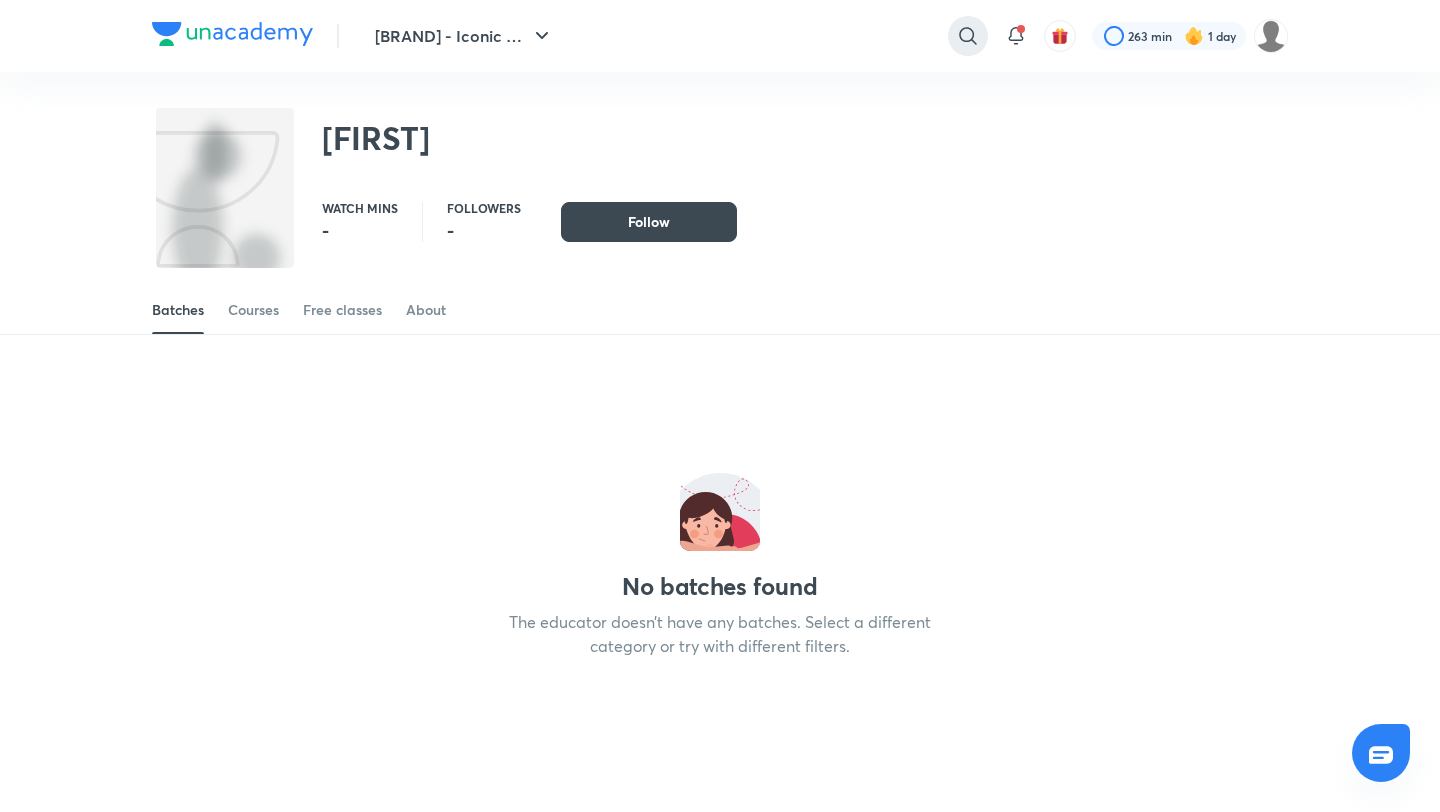 click 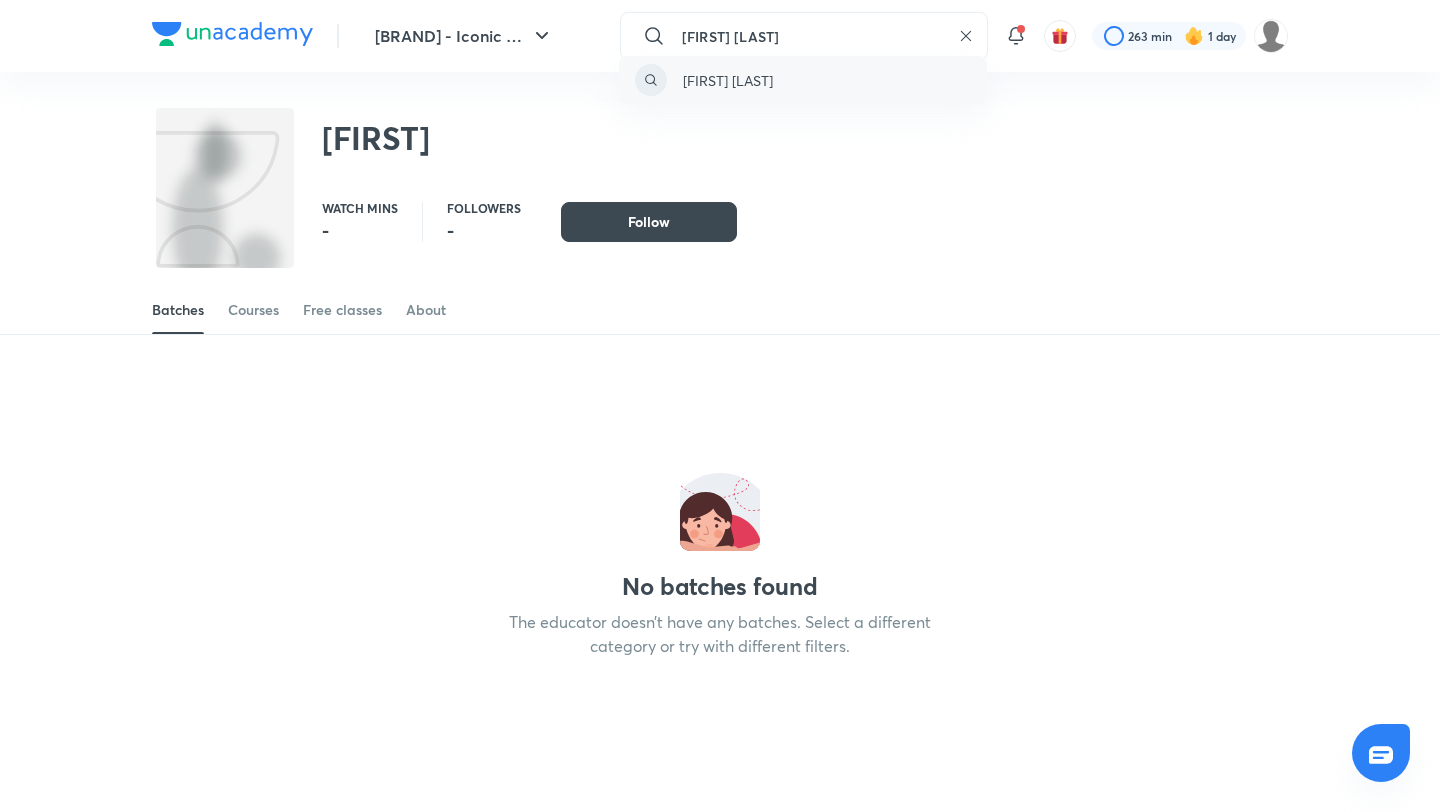 type on "[FIRST] [LAST]" 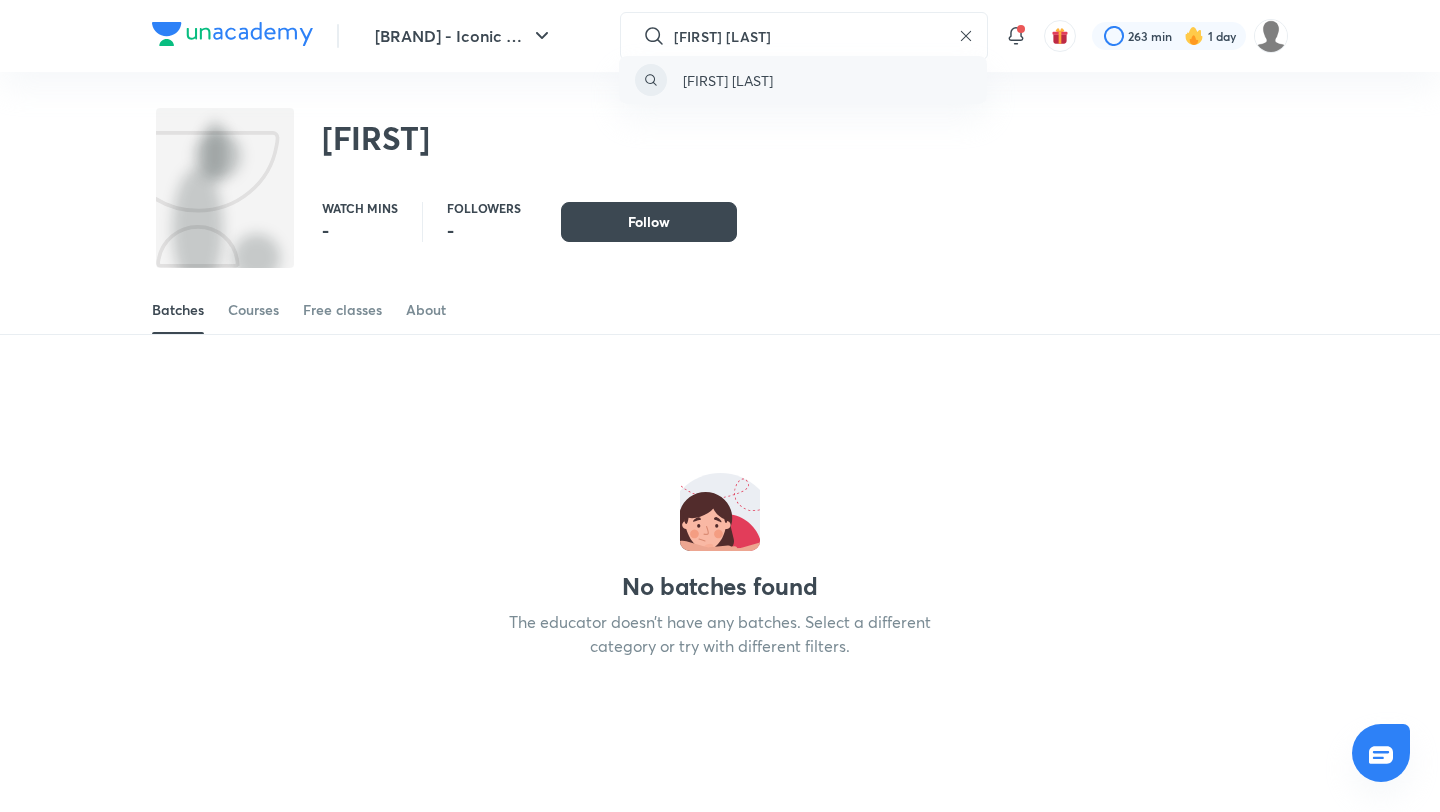 click on "[FIRST] [LAST]" at bounding box center [803, 80] 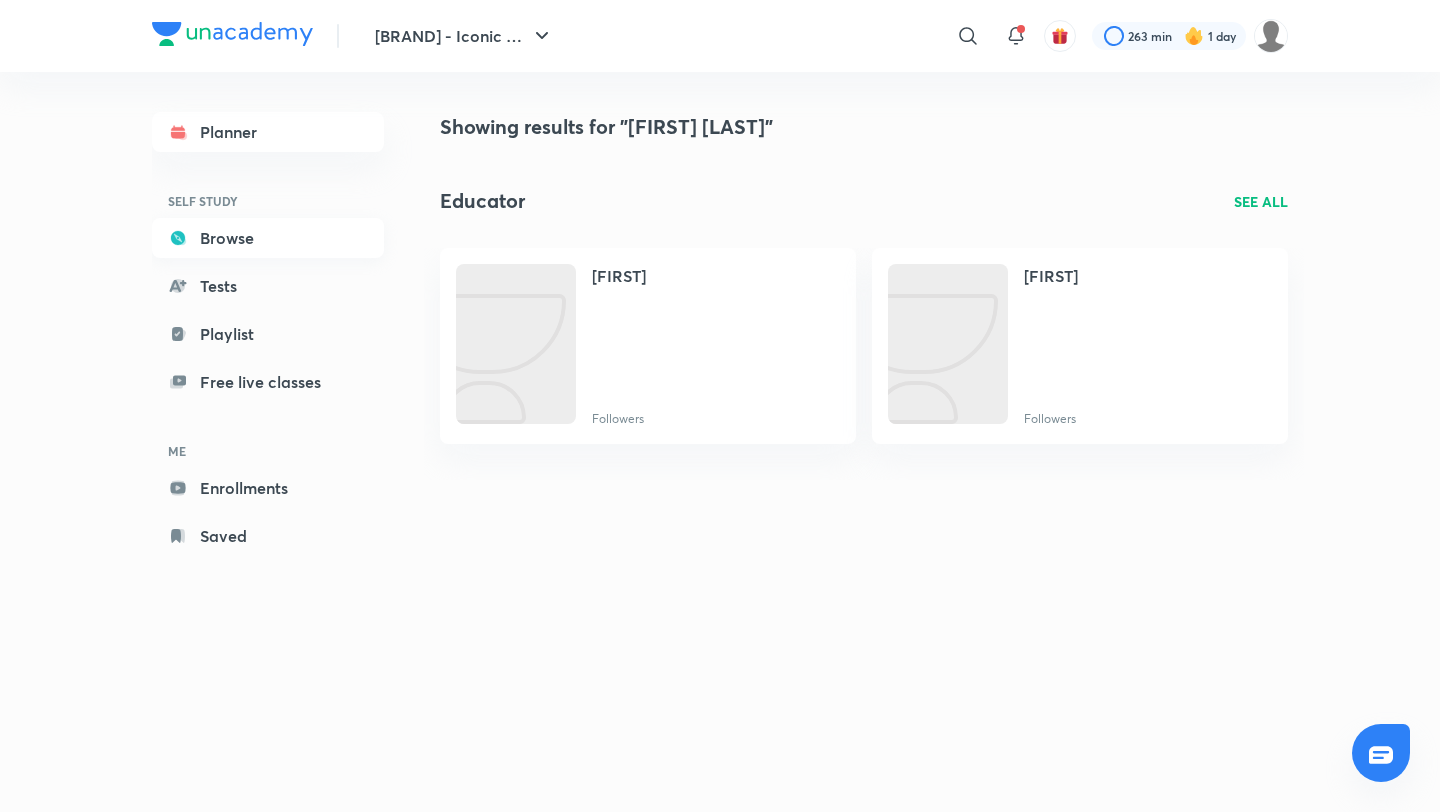 click on "Browse" at bounding box center (268, 238) 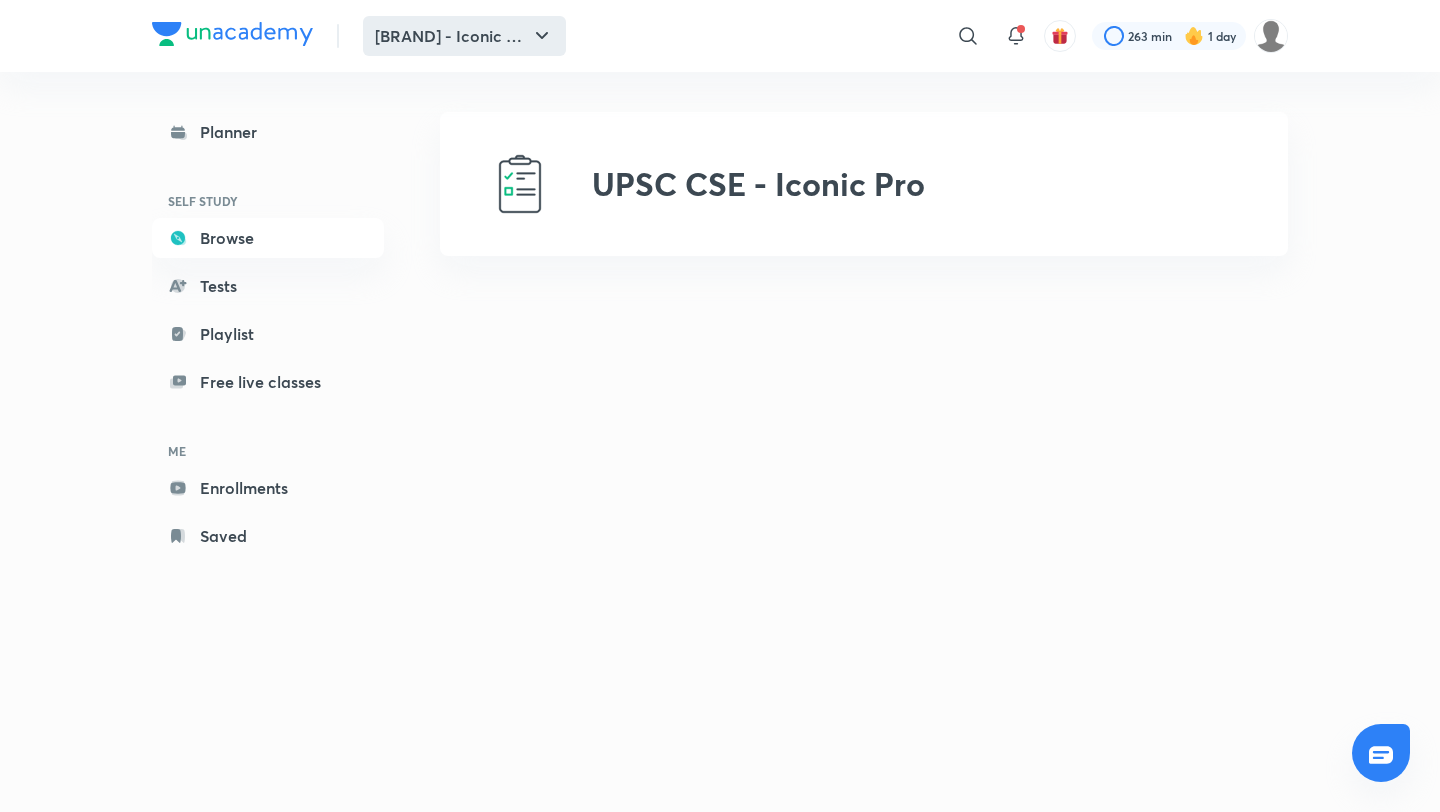 click on "[BRAND] - Iconic …" at bounding box center [464, 36] 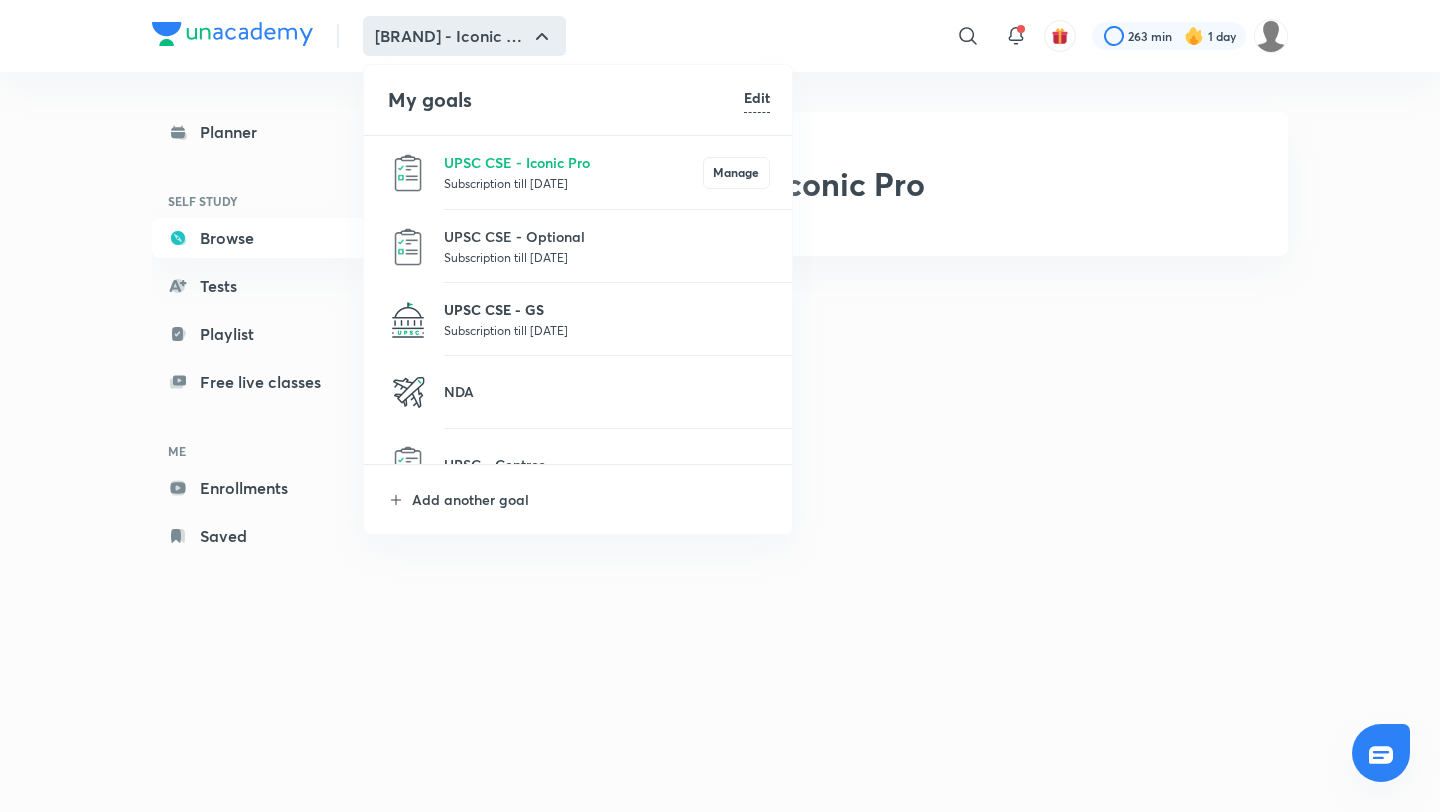 click on "UPSC CSE - GS" at bounding box center (607, 309) 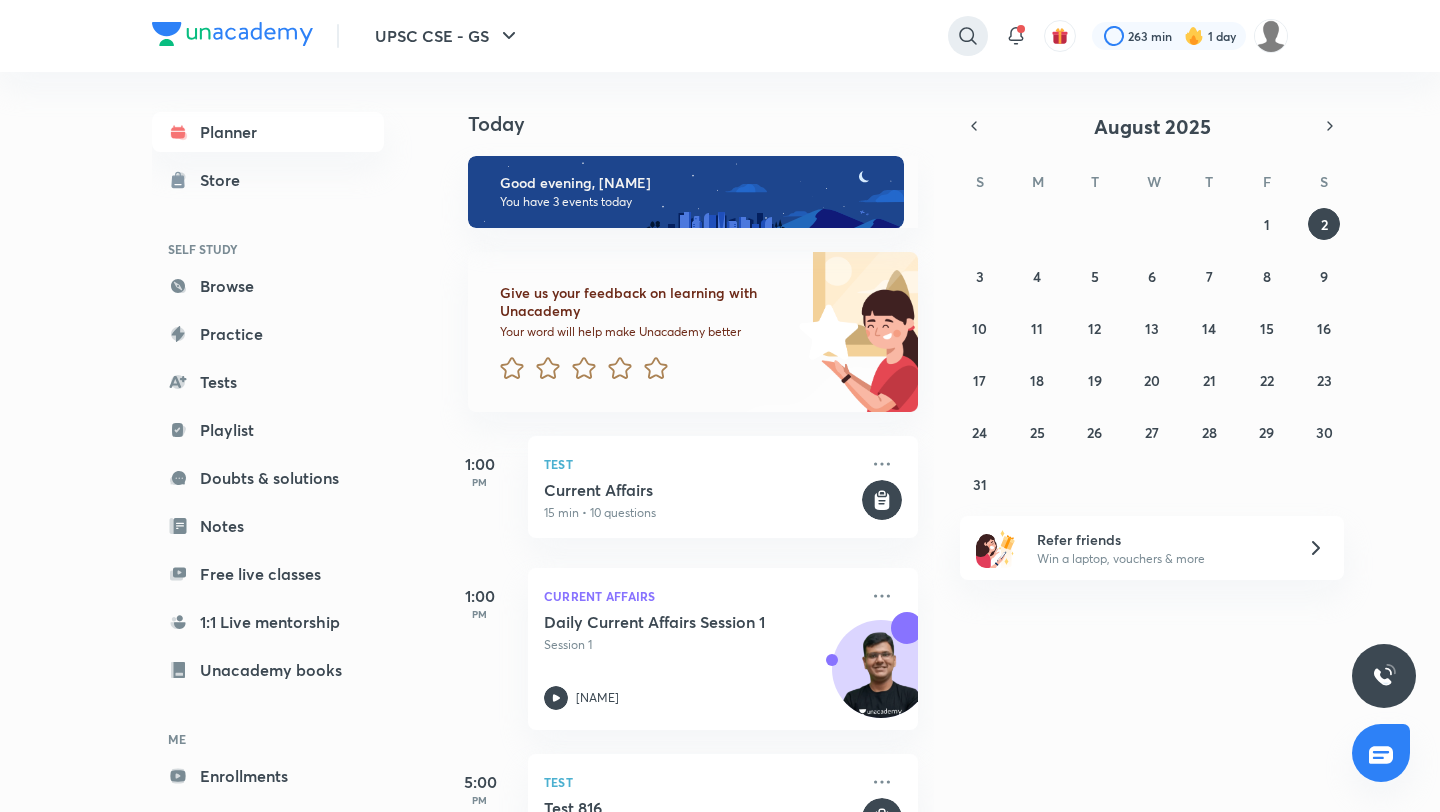 click 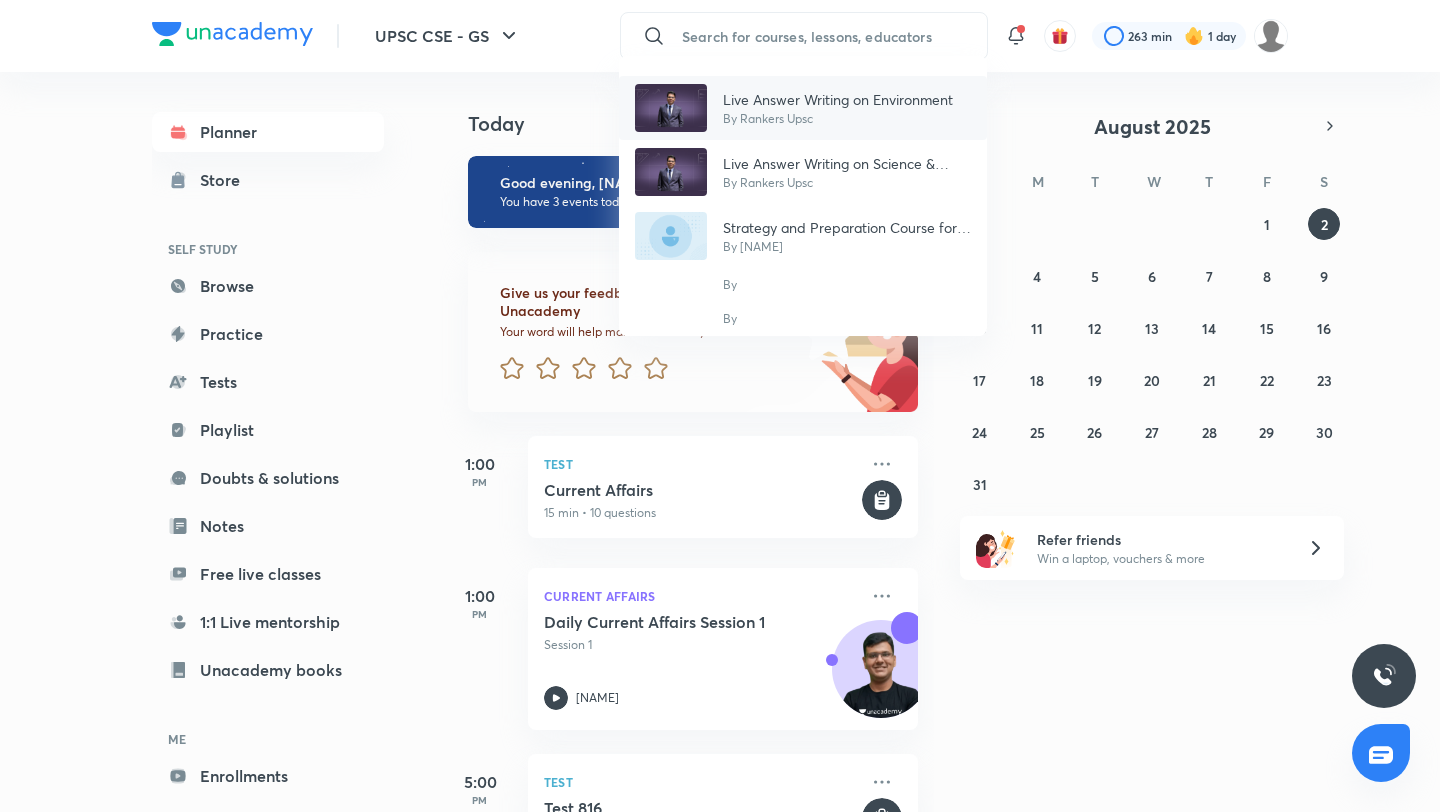 click on "Live Answer Writing on Environment" at bounding box center (838, 99) 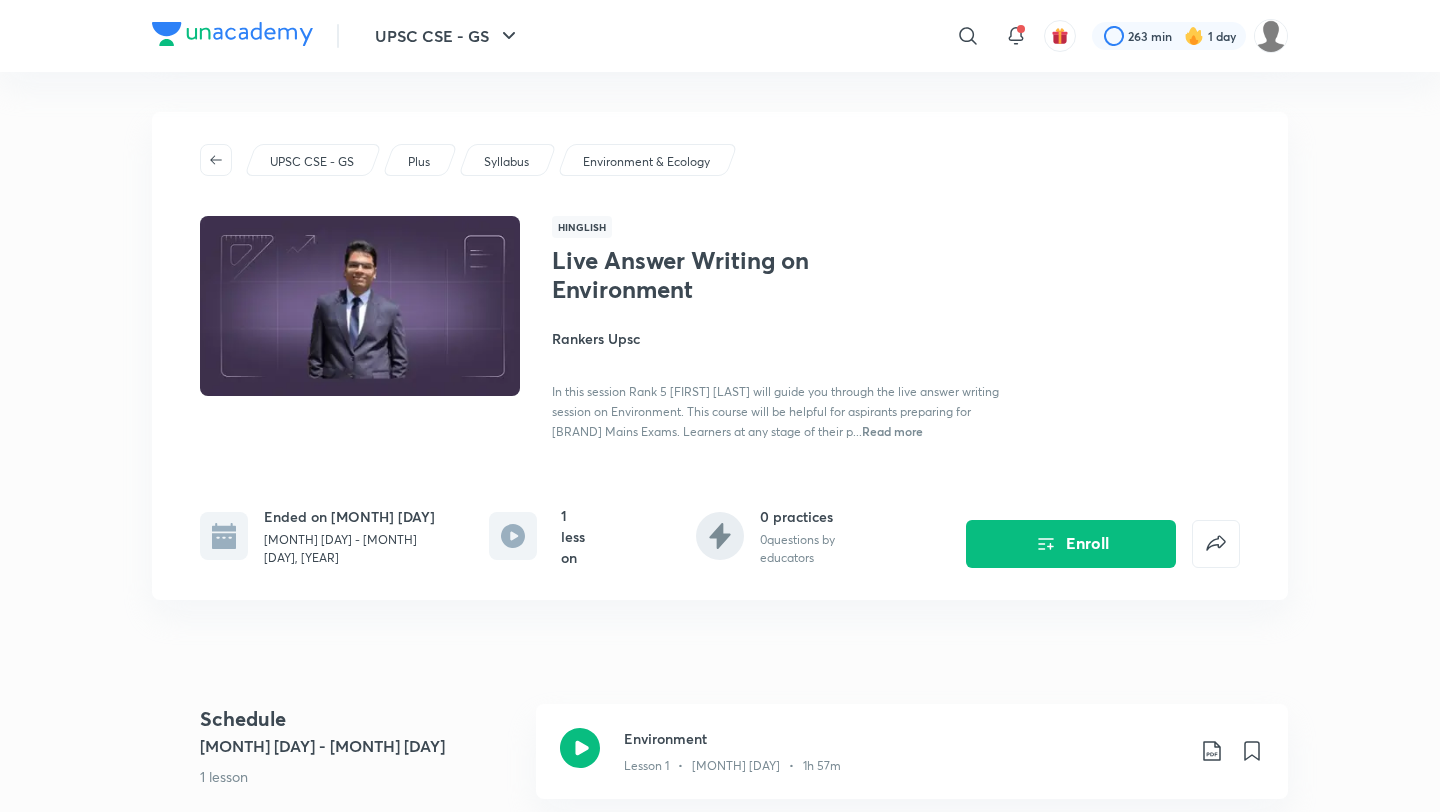 click on "Rankers Upsc" at bounding box center (776, 338) 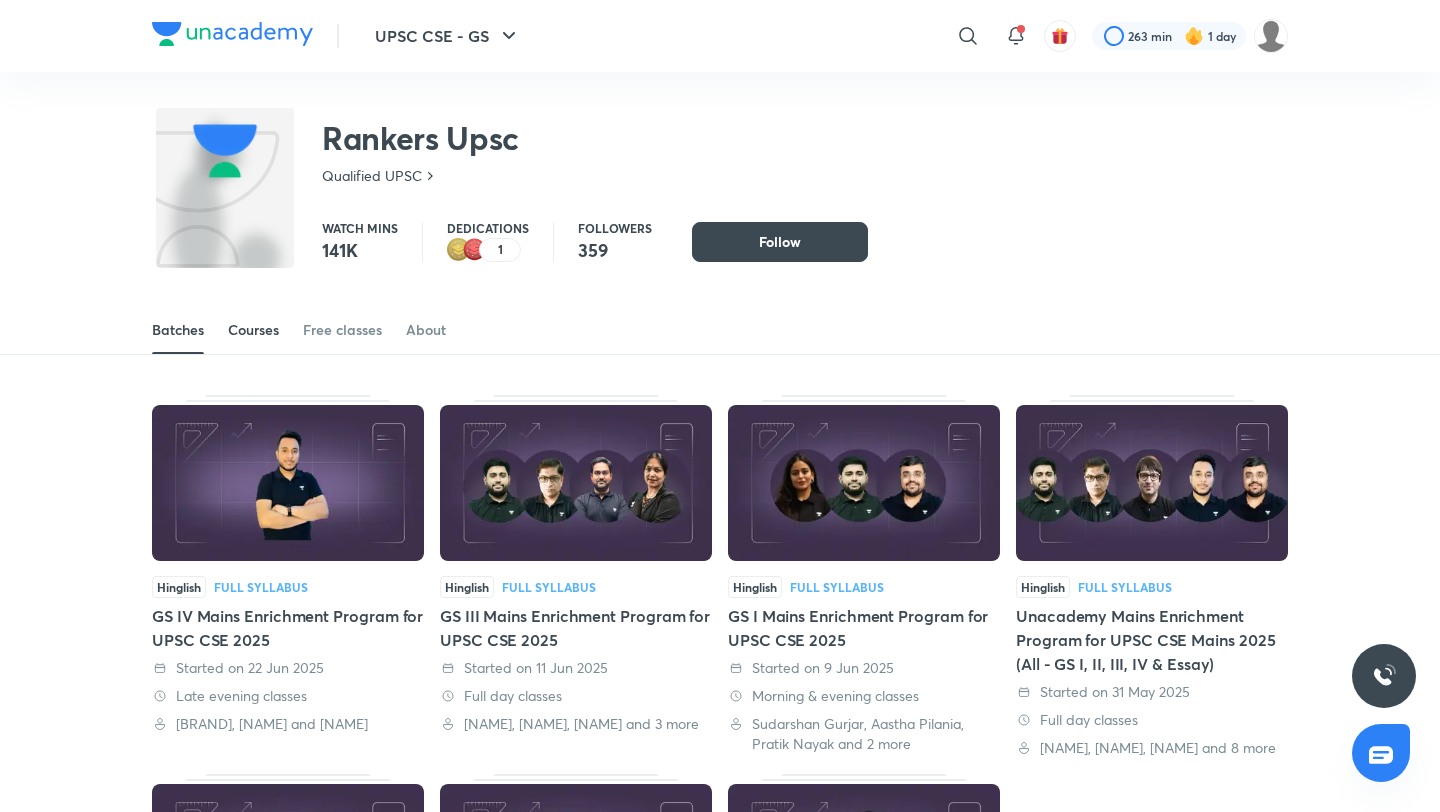 click on "Courses" at bounding box center (253, 330) 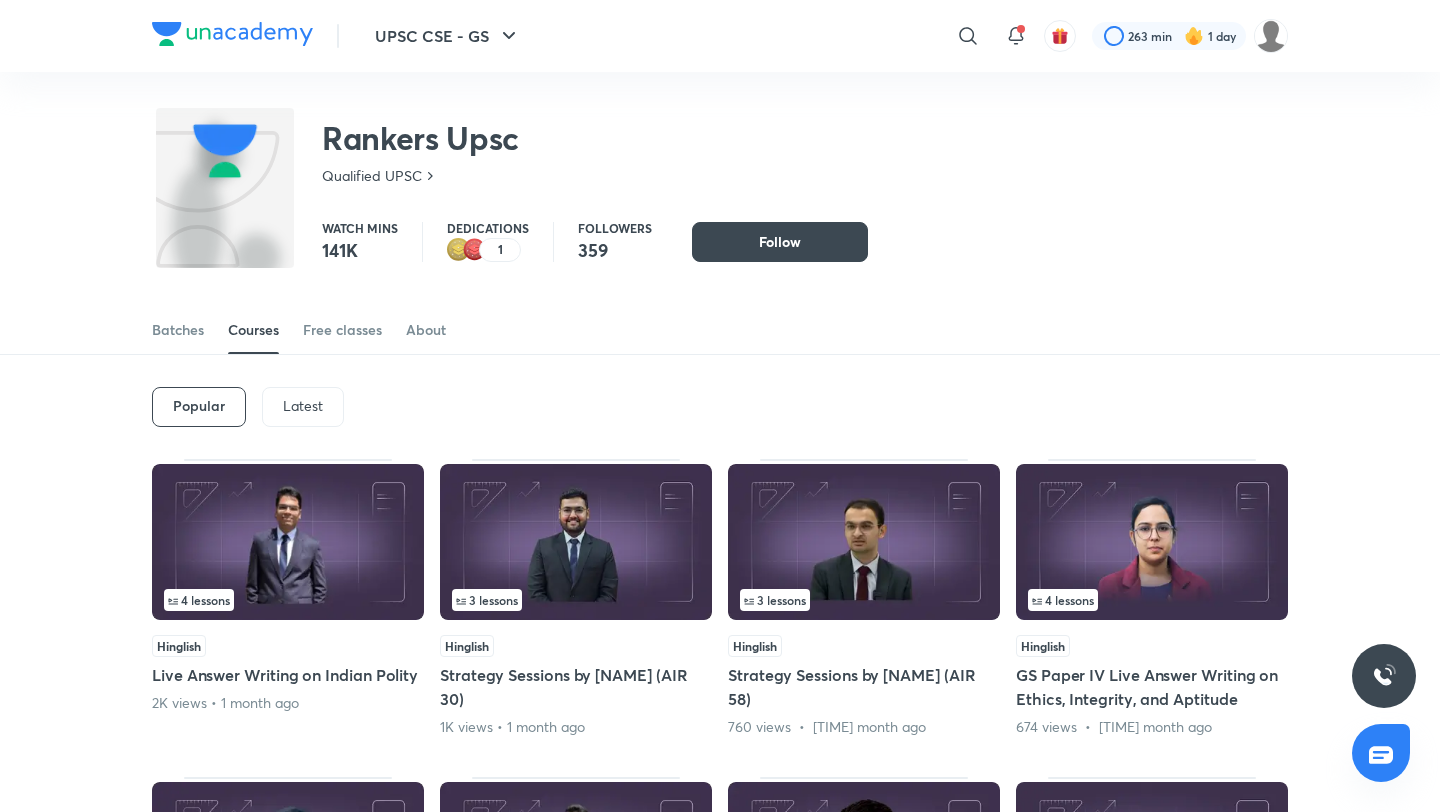 click on "Latest" at bounding box center [303, 406] 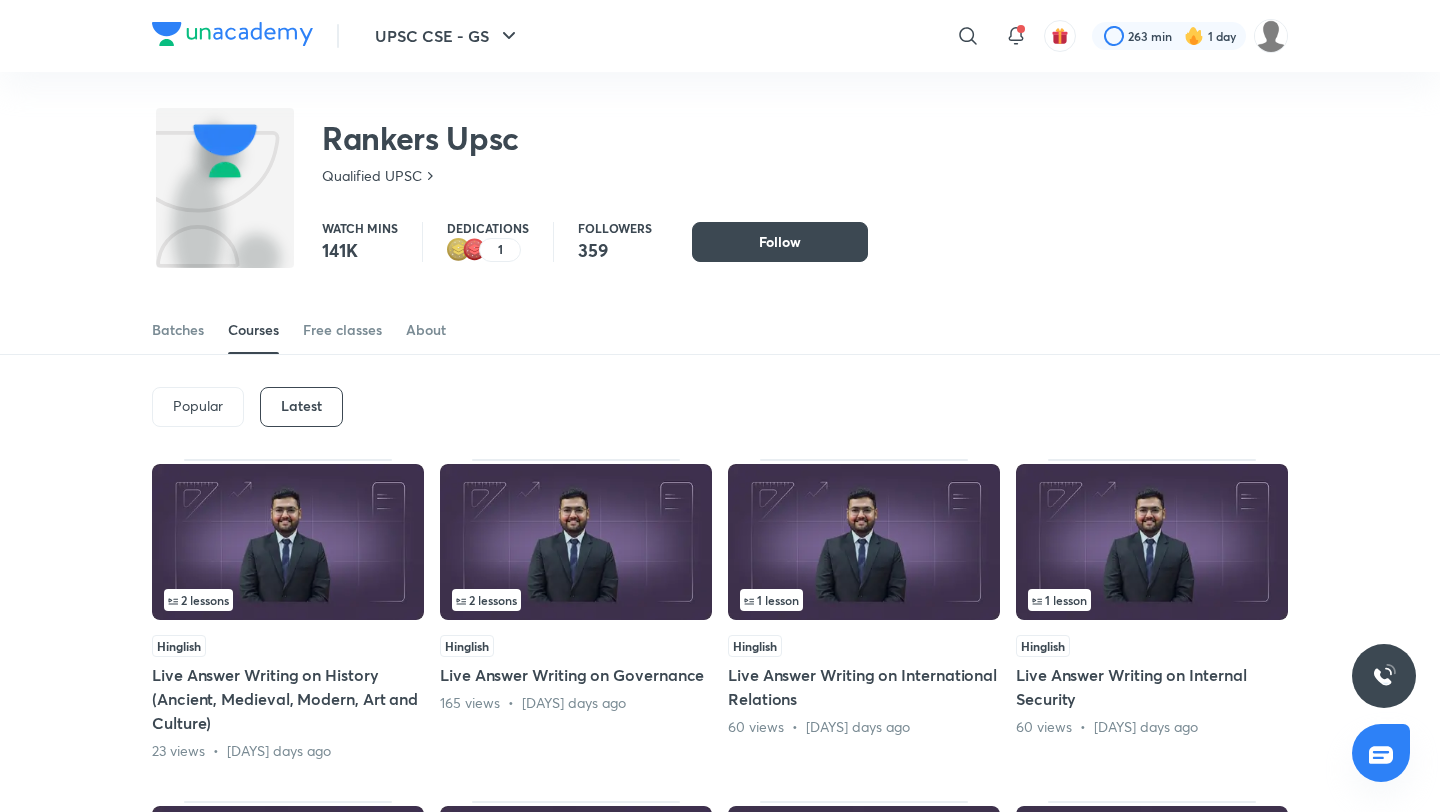 click on "Popular" at bounding box center (198, 406) 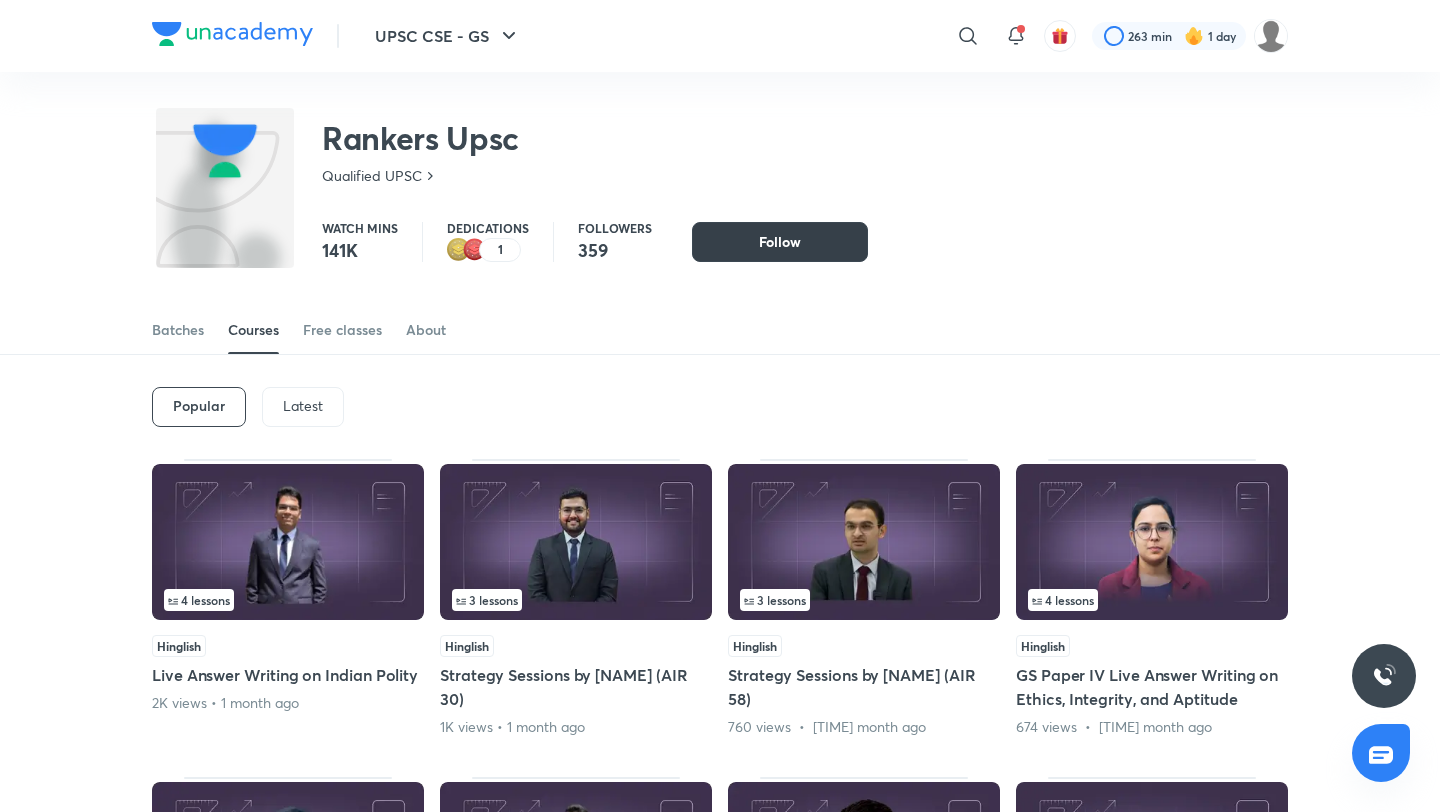 click on "Follow" at bounding box center [780, 242] 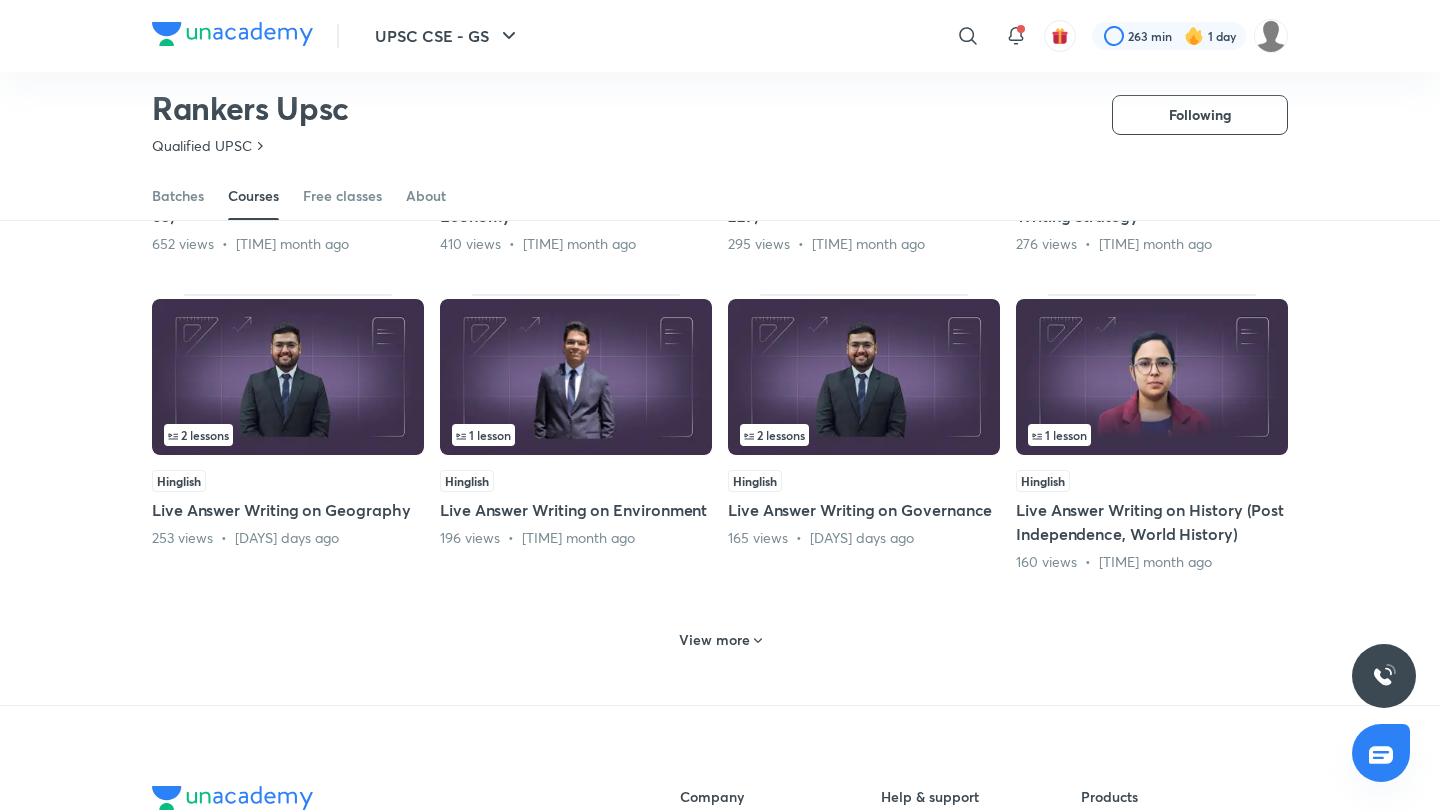 scroll, scrollTop: 752, scrollLeft: 0, axis: vertical 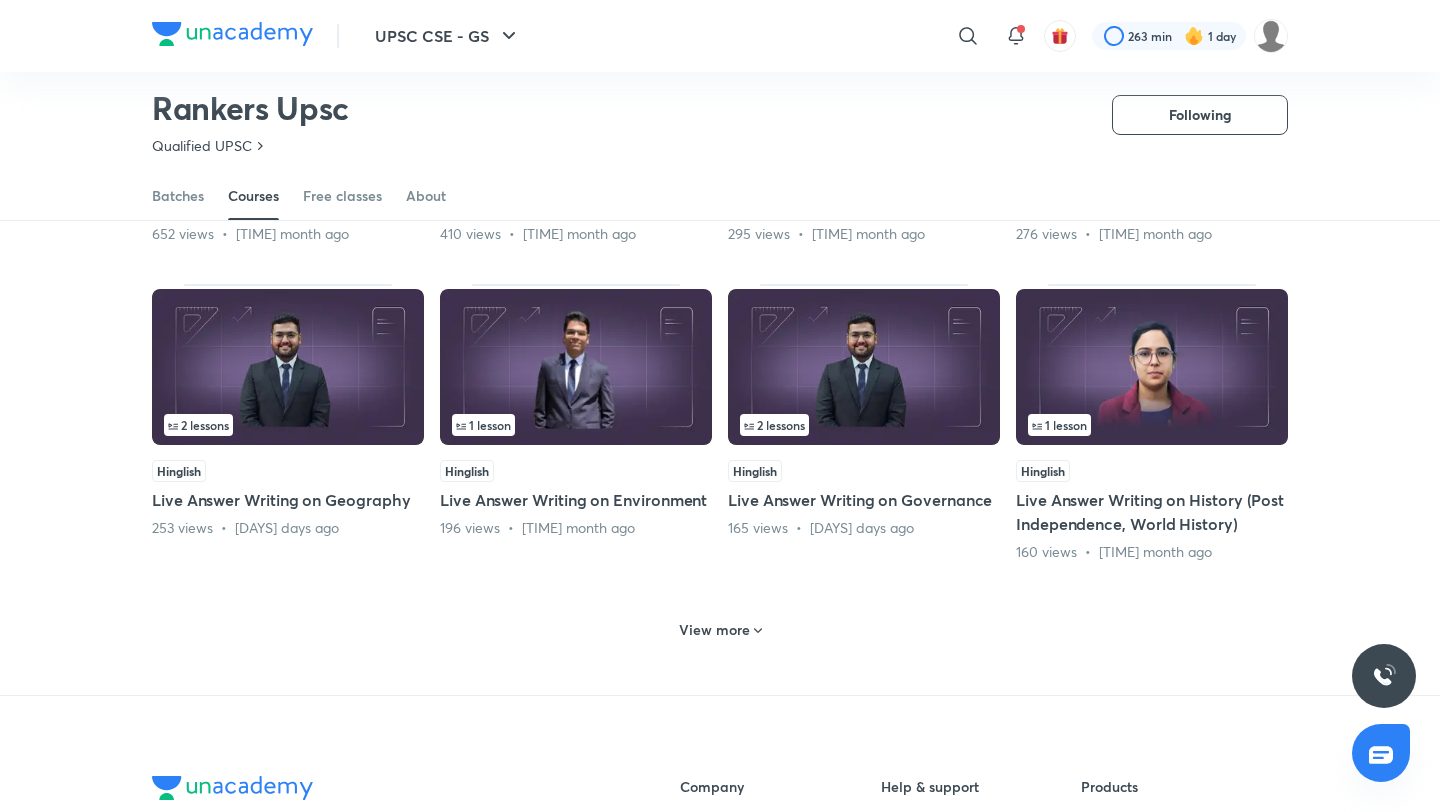 click on "View more" at bounding box center (714, 630) 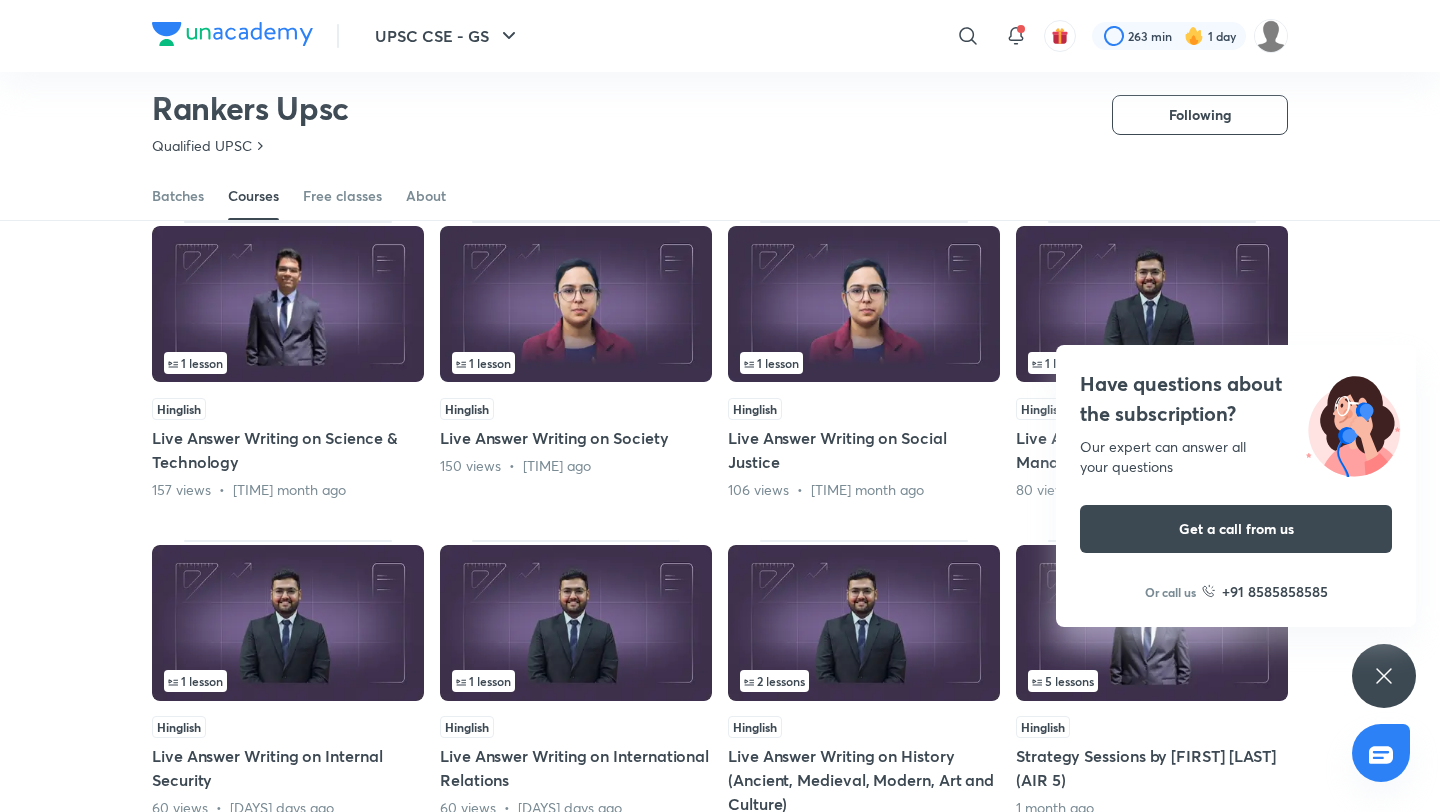 scroll, scrollTop: 841, scrollLeft: 0, axis: vertical 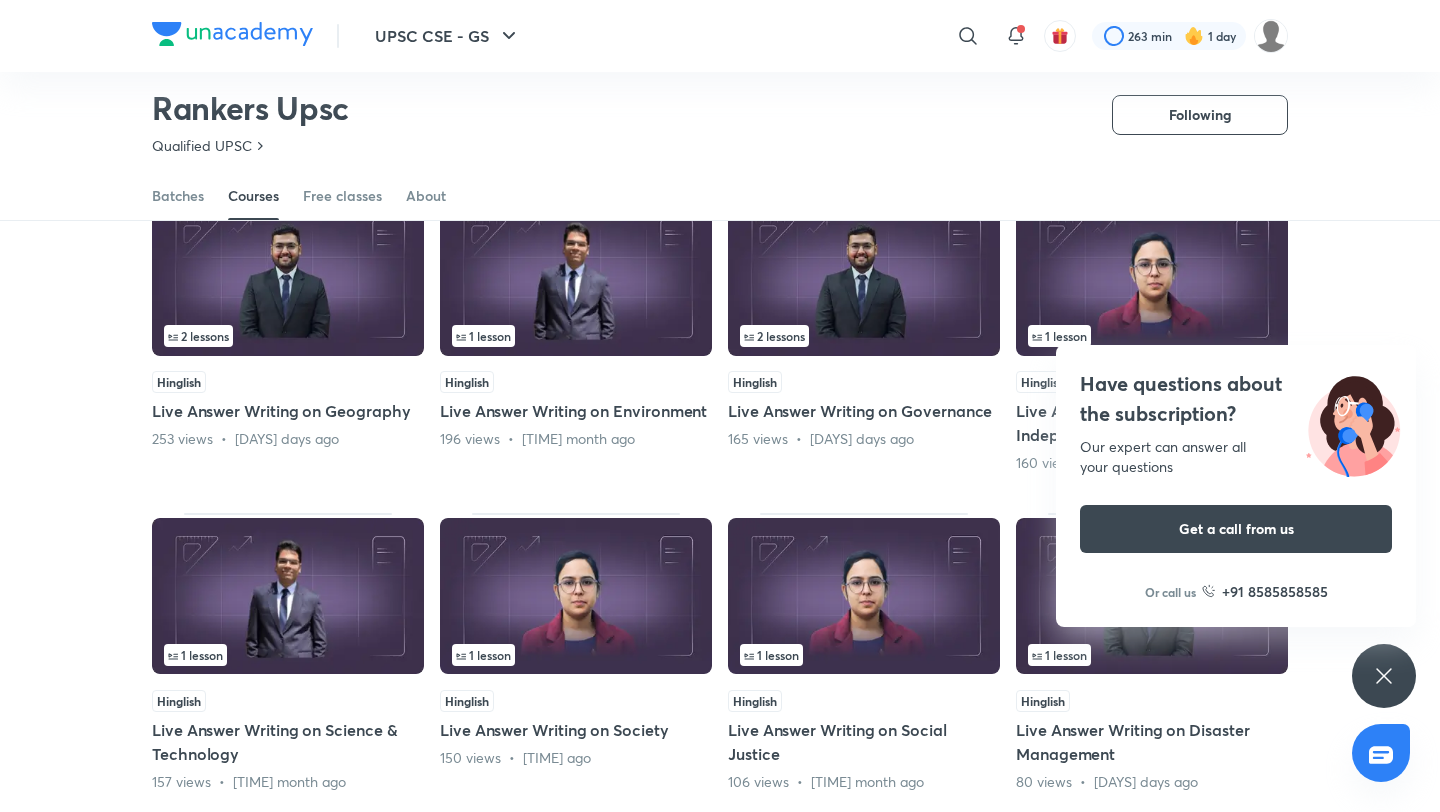 click on "Have questions about the subscription? Our expert can answer all your questions Get a call from us Or call us +91 8585858585" at bounding box center [1384, 676] 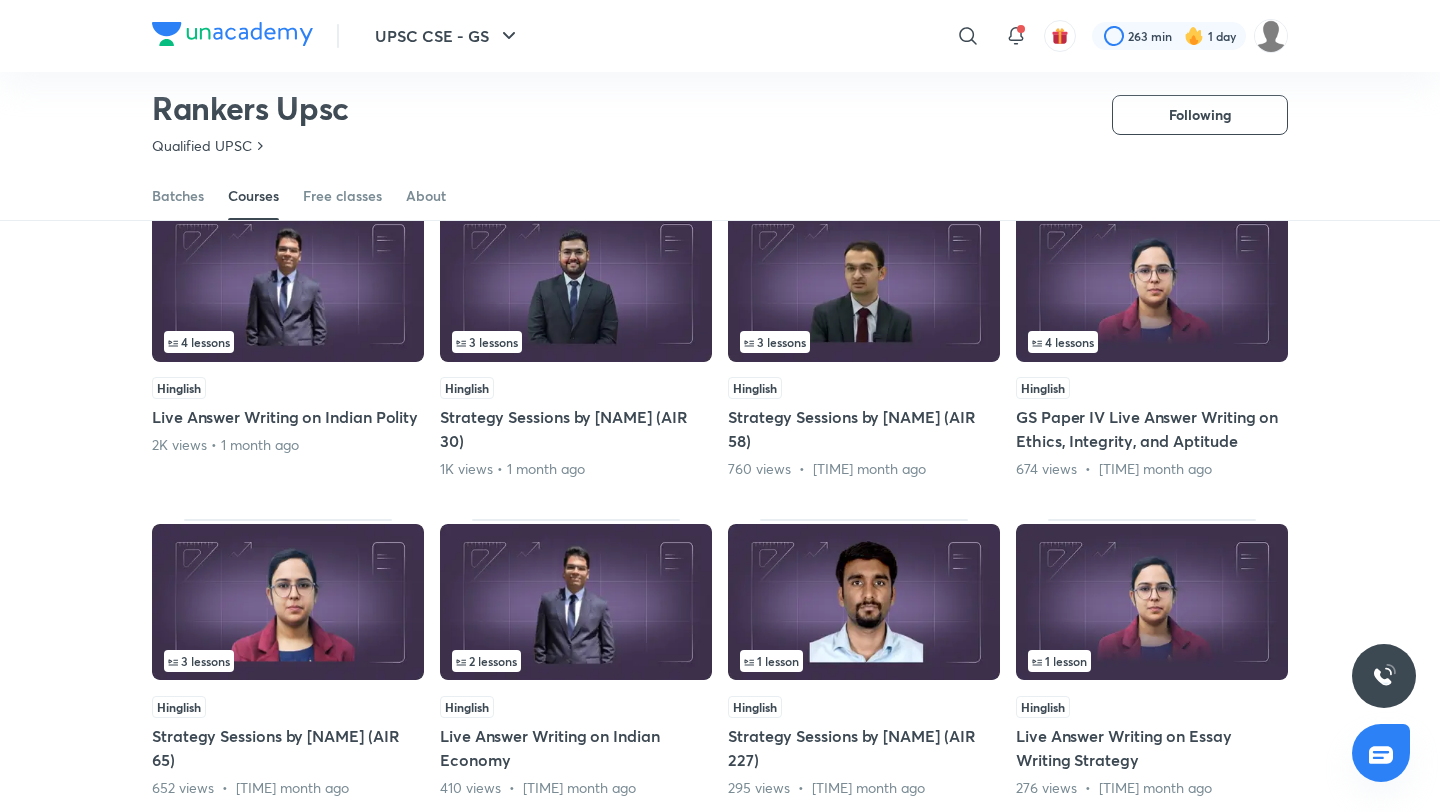 scroll, scrollTop: 200, scrollLeft: 0, axis: vertical 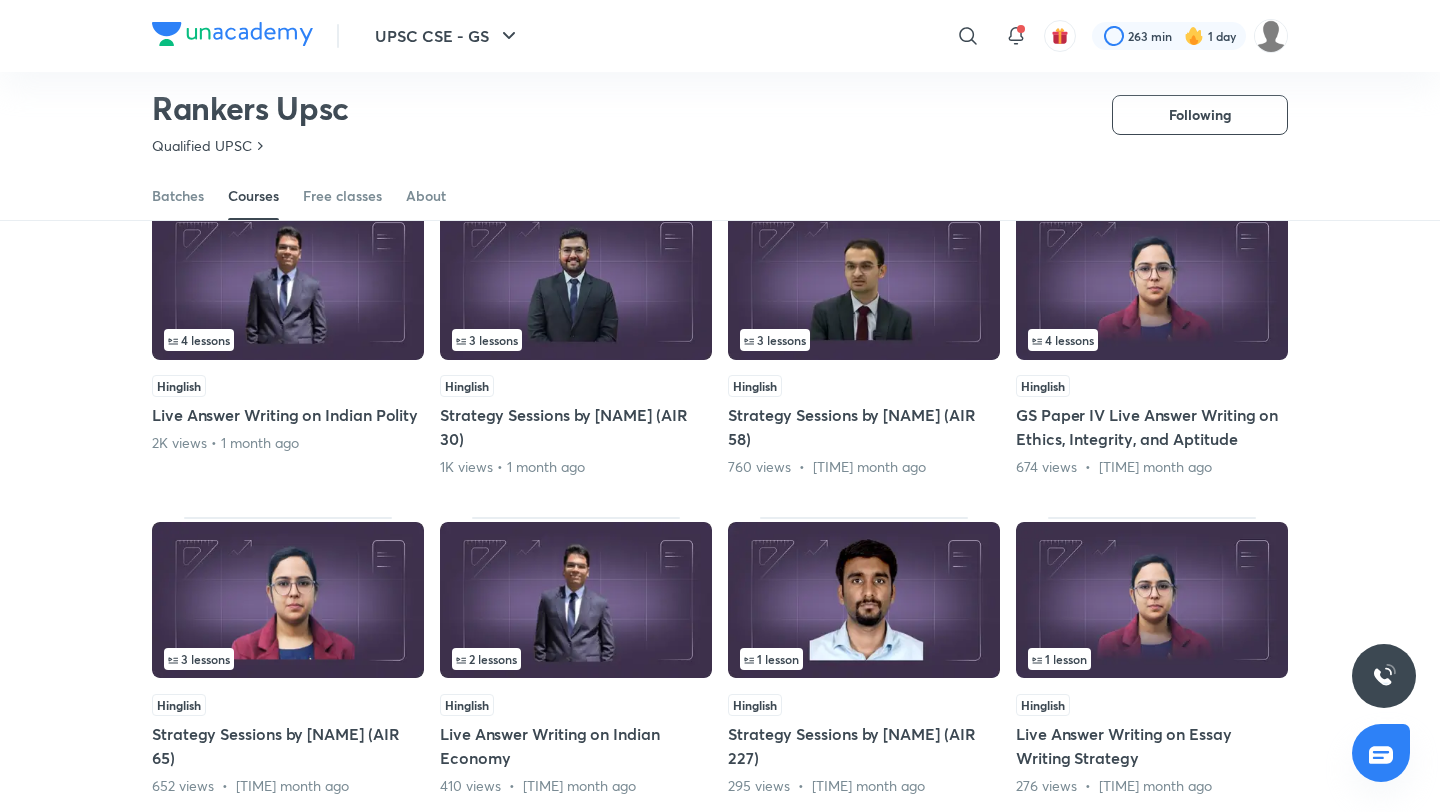 click at bounding box center [864, 282] 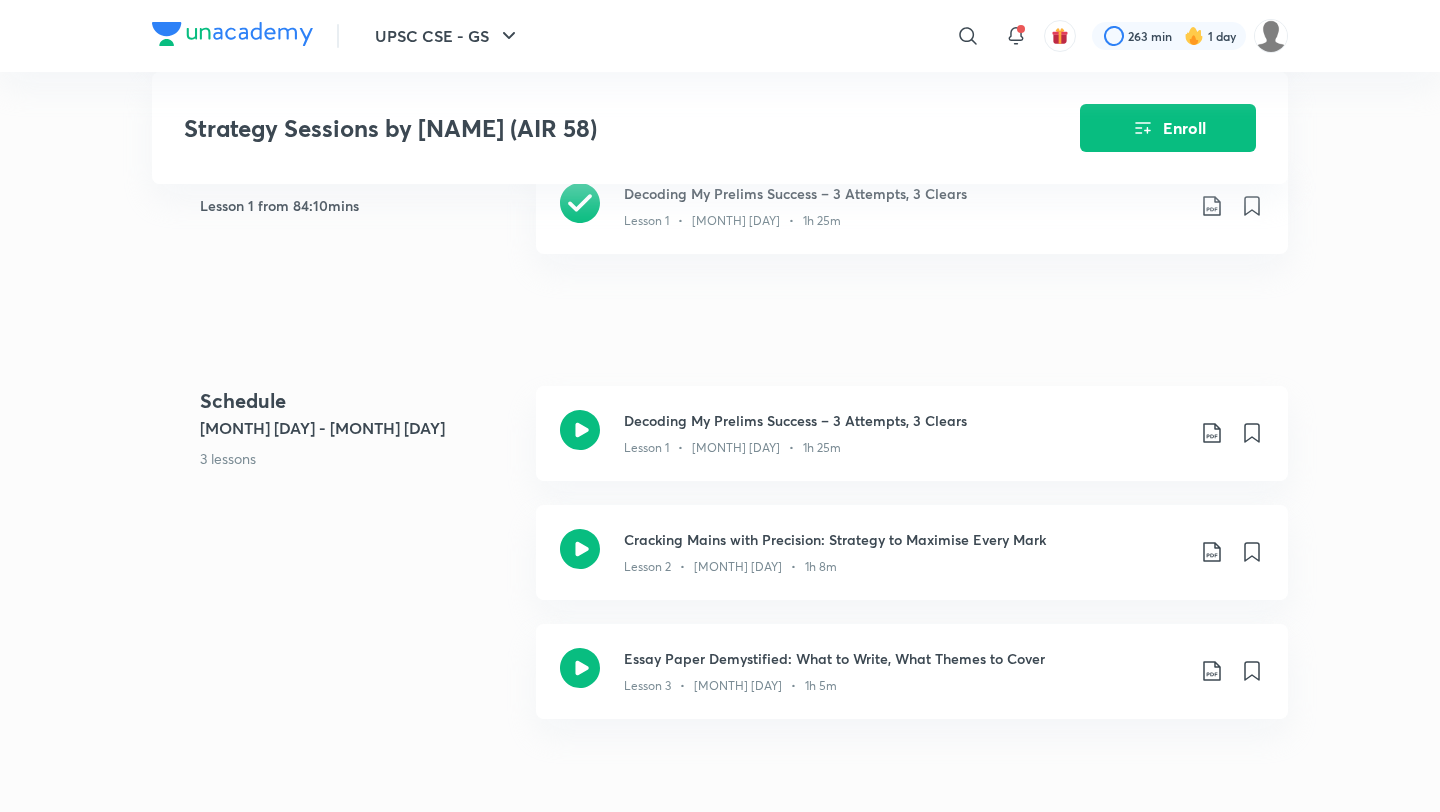 scroll, scrollTop: 547, scrollLeft: 0, axis: vertical 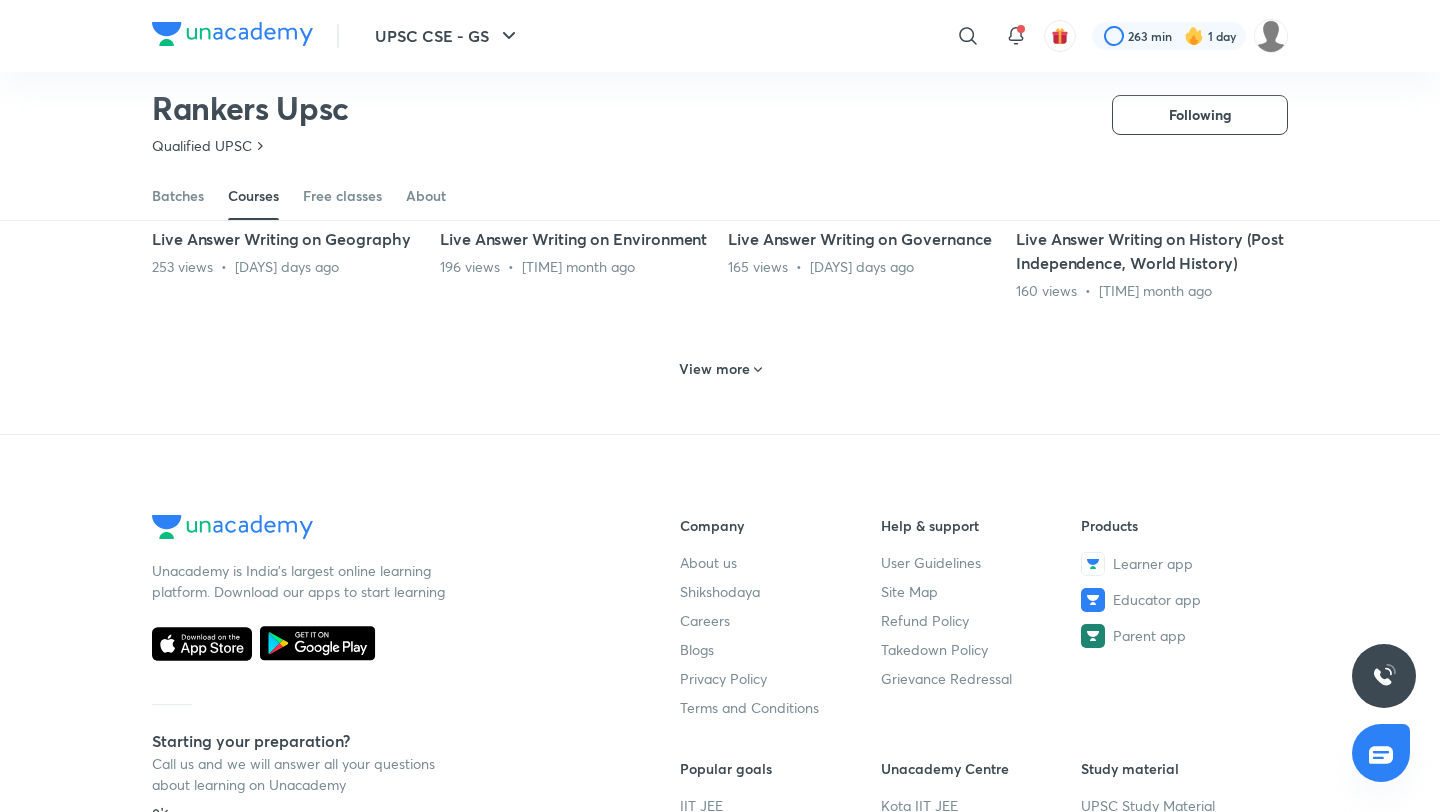click on "View more" at bounding box center [720, 369] 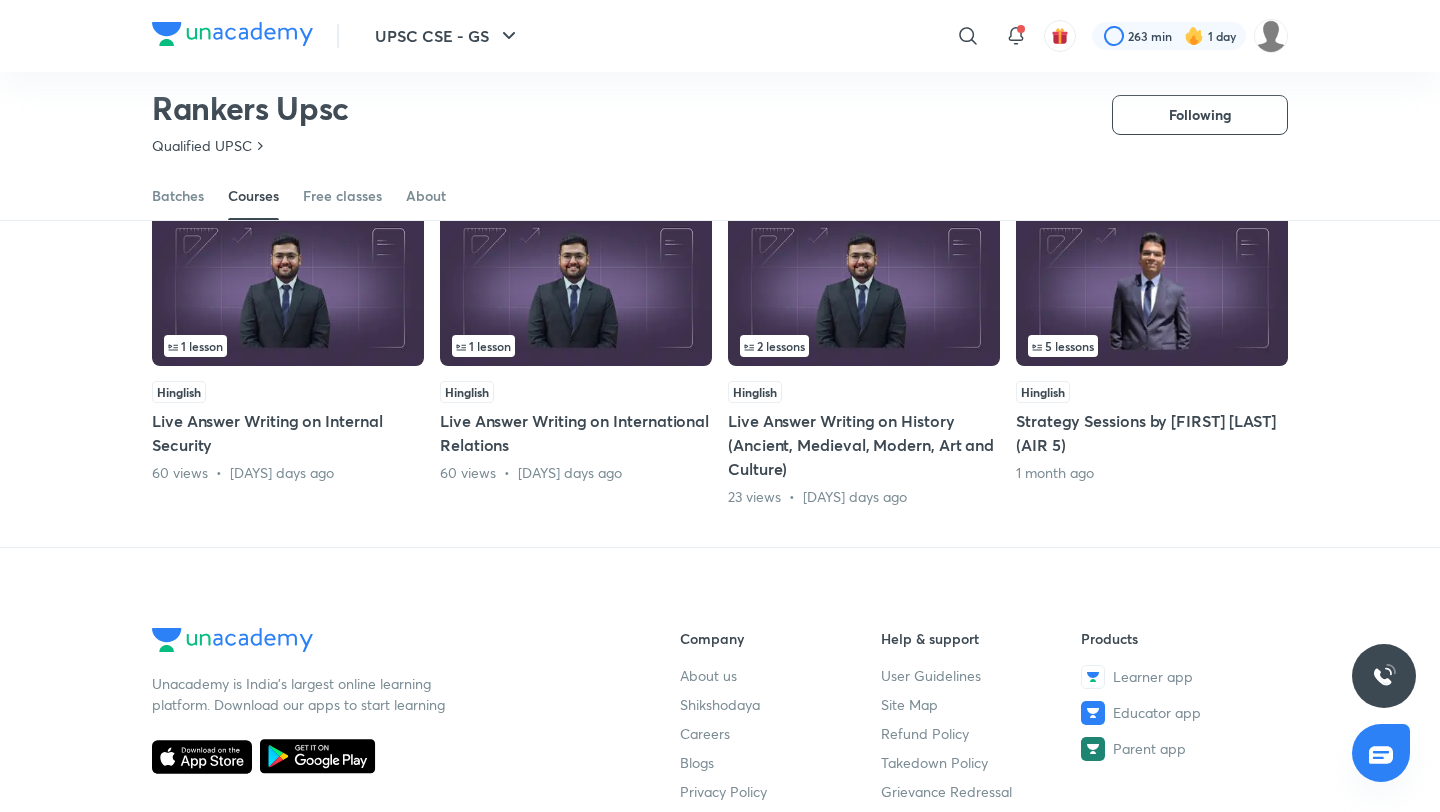 scroll, scrollTop: 1470, scrollLeft: 0, axis: vertical 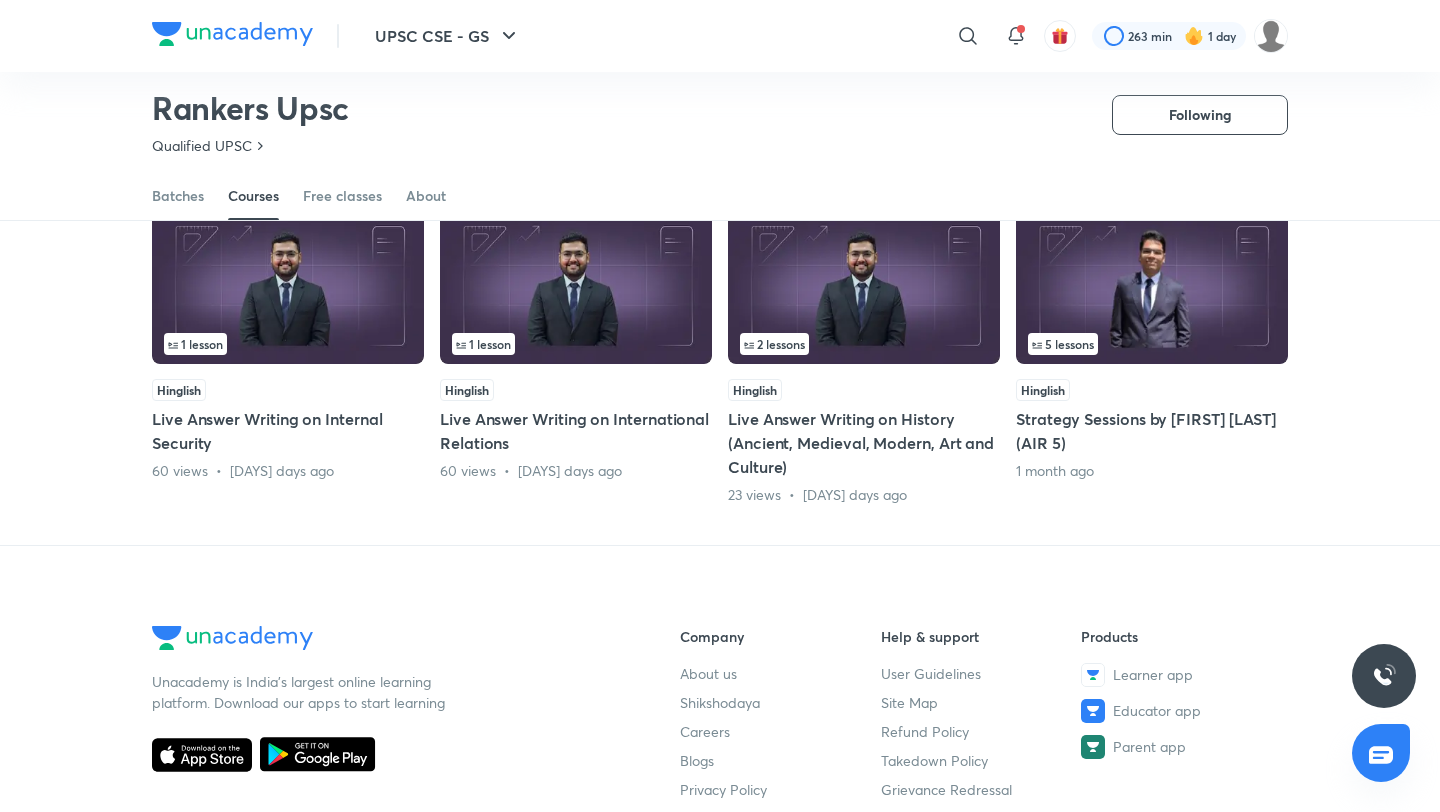 click at bounding box center [1152, 286] 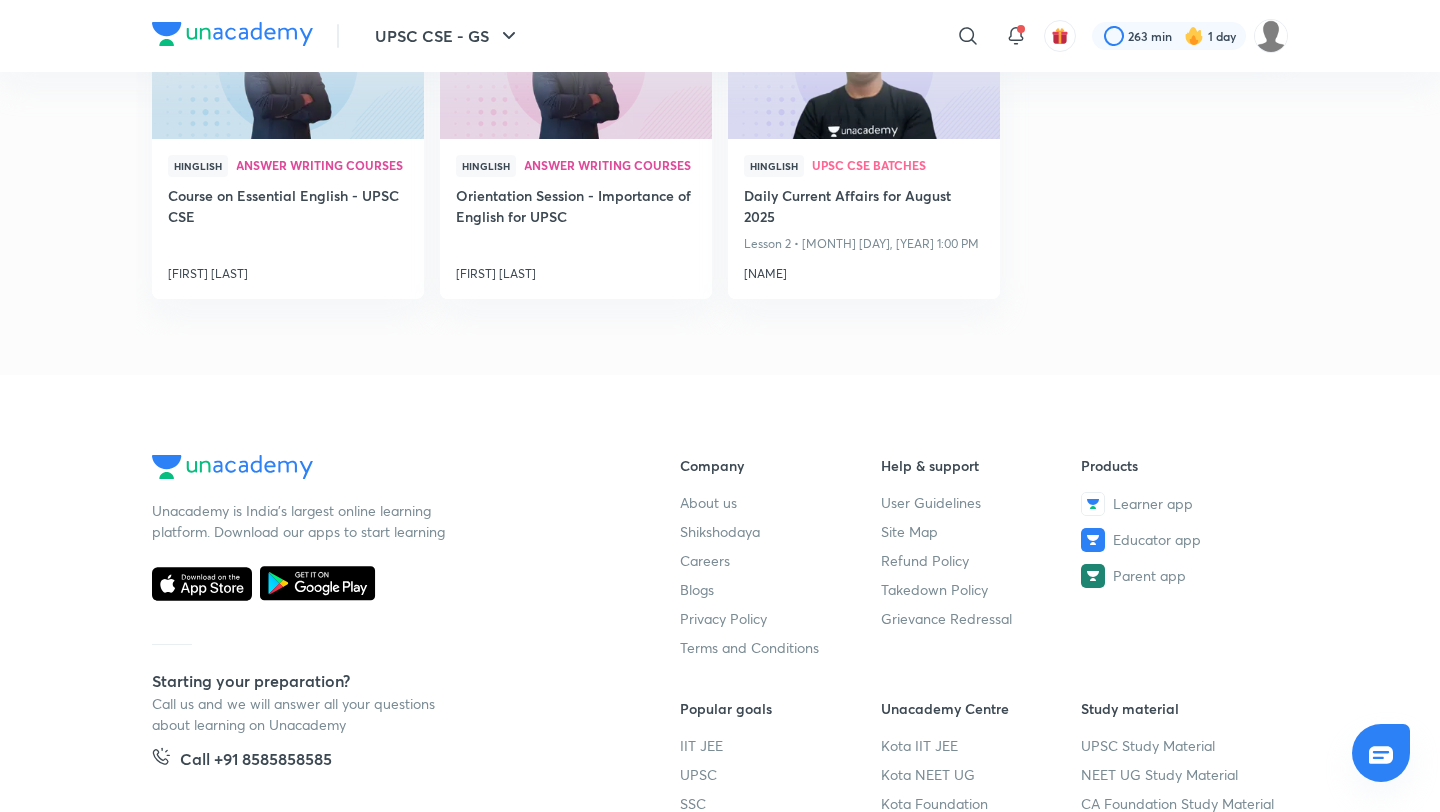 scroll, scrollTop: 0, scrollLeft: 0, axis: both 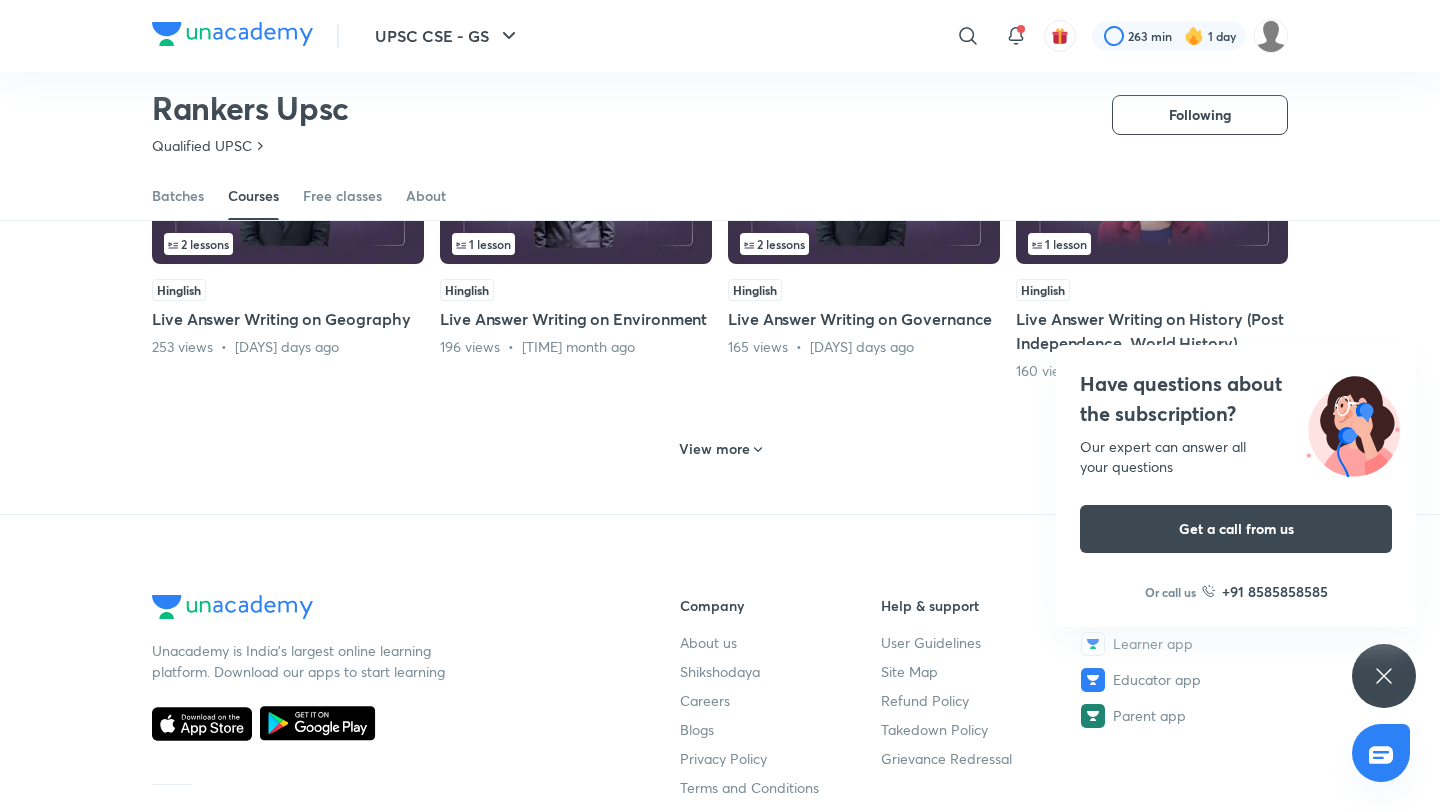 click 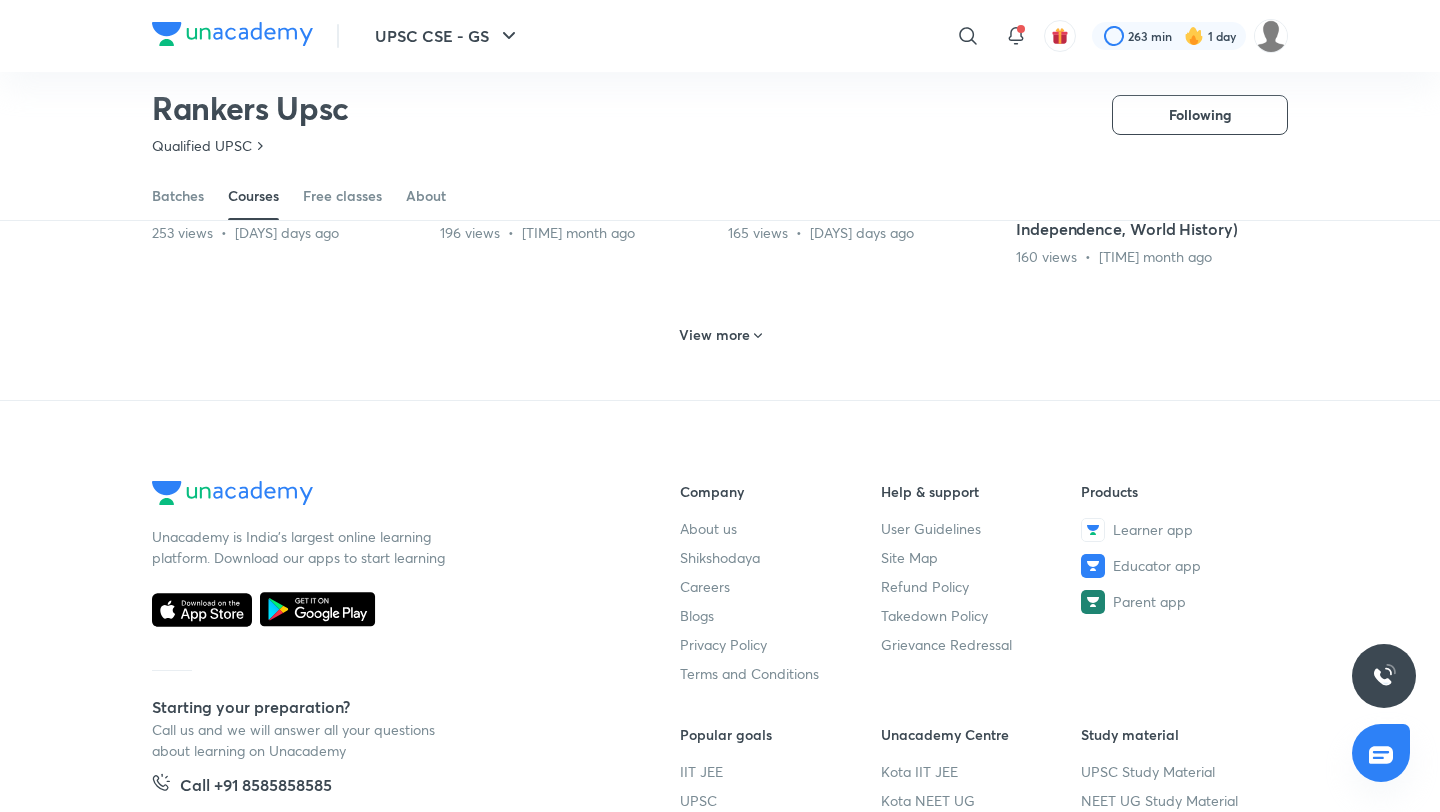 scroll, scrollTop: 1063, scrollLeft: 0, axis: vertical 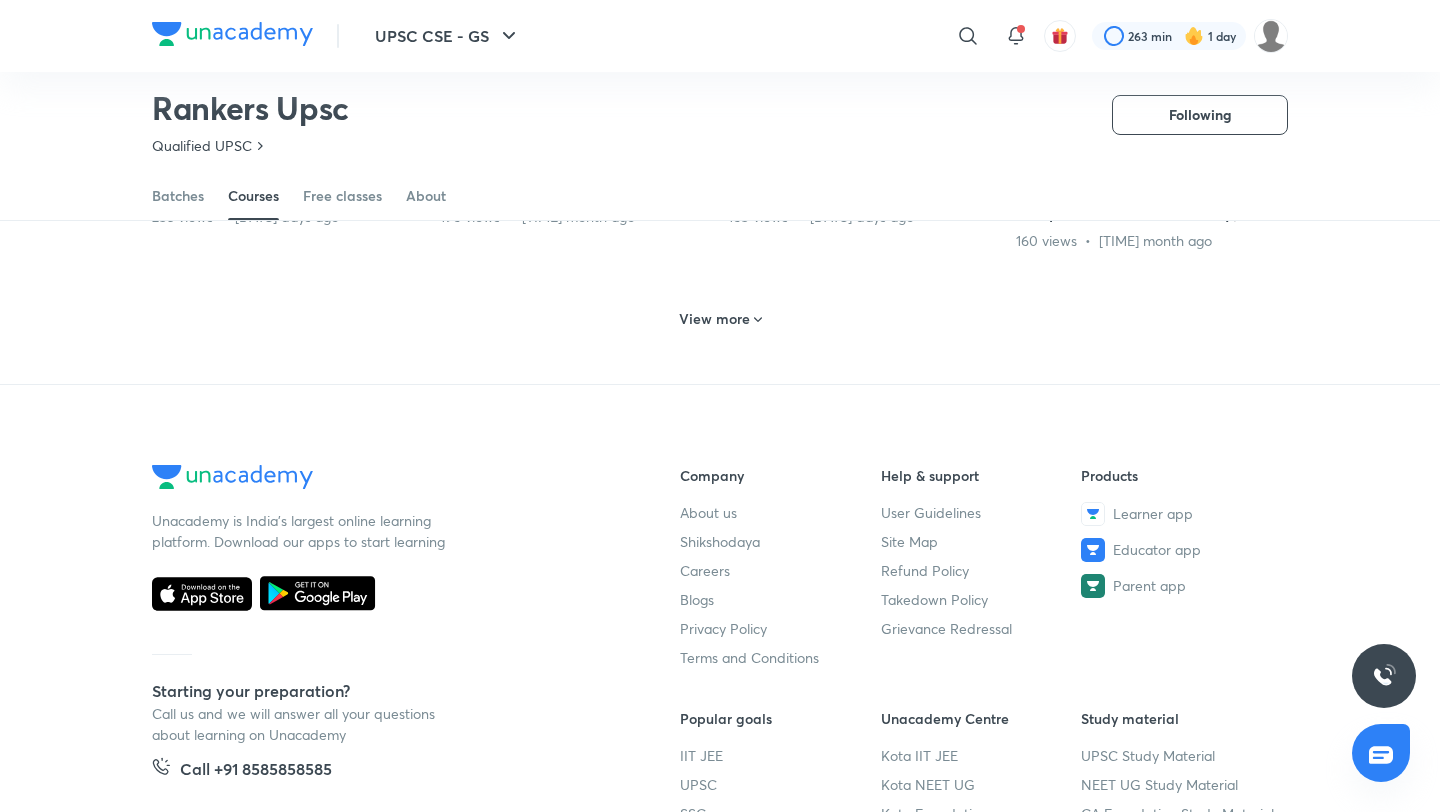 click on "View more" at bounding box center (714, 319) 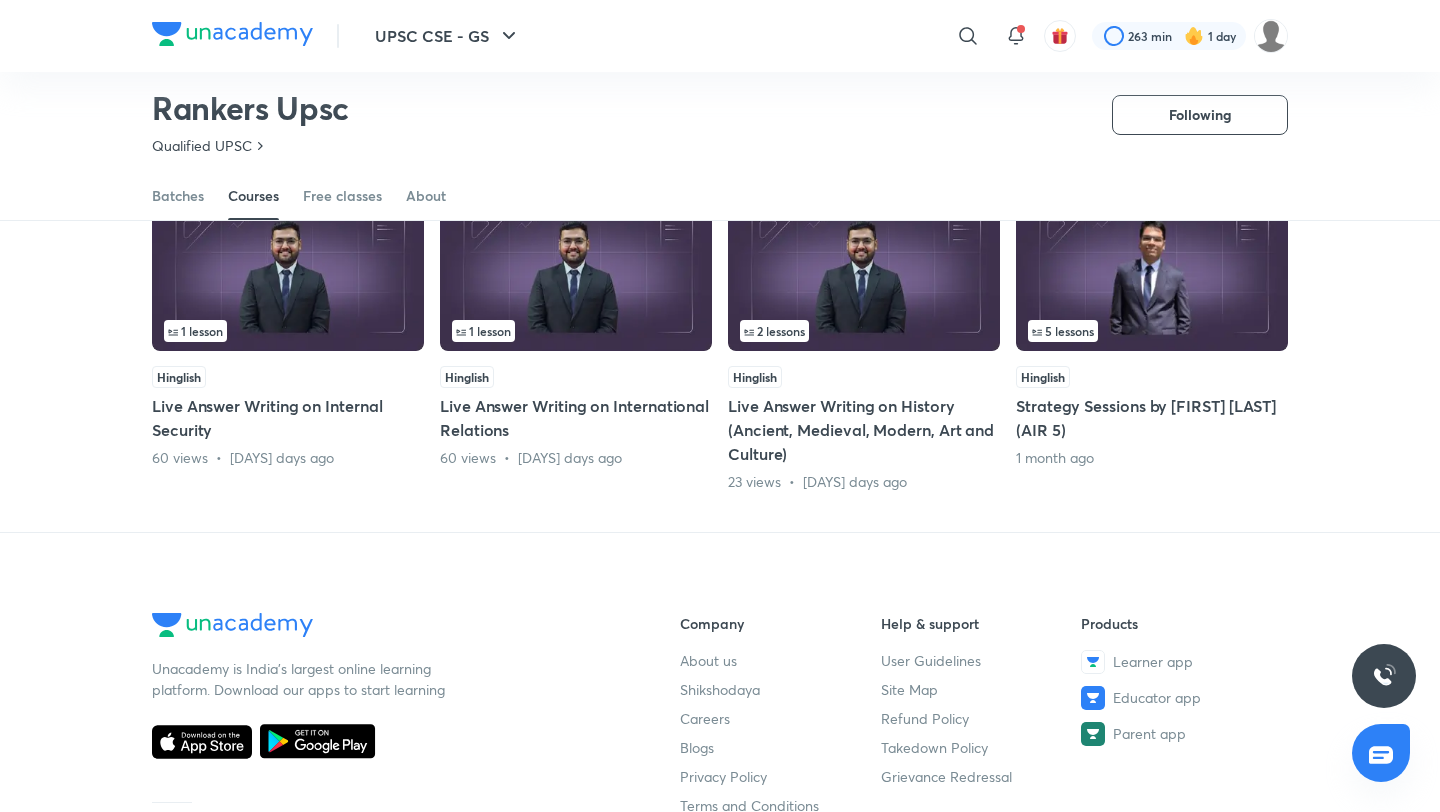 scroll, scrollTop: 1464, scrollLeft: 0, axis: vertical 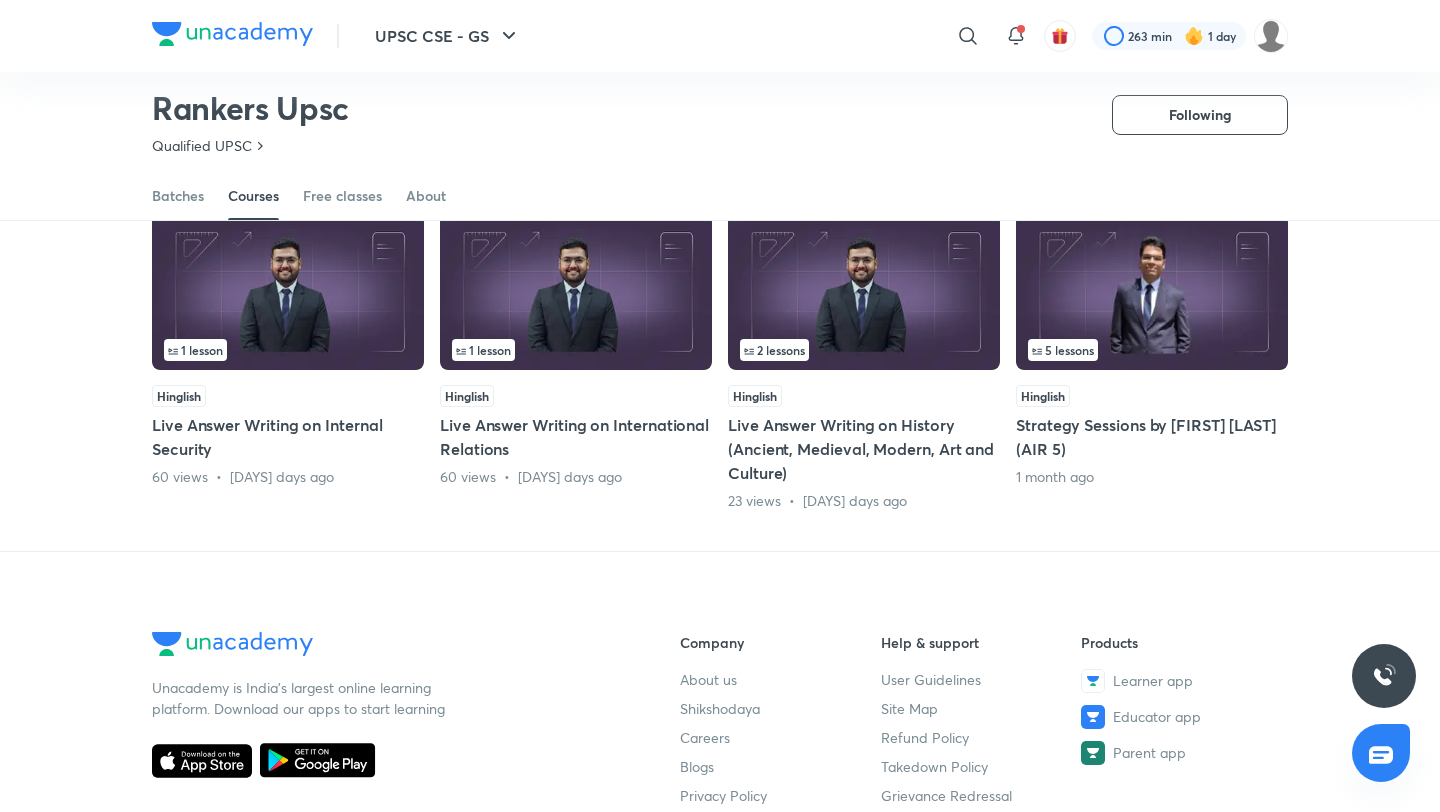 click at bounding box center [1152, 292] 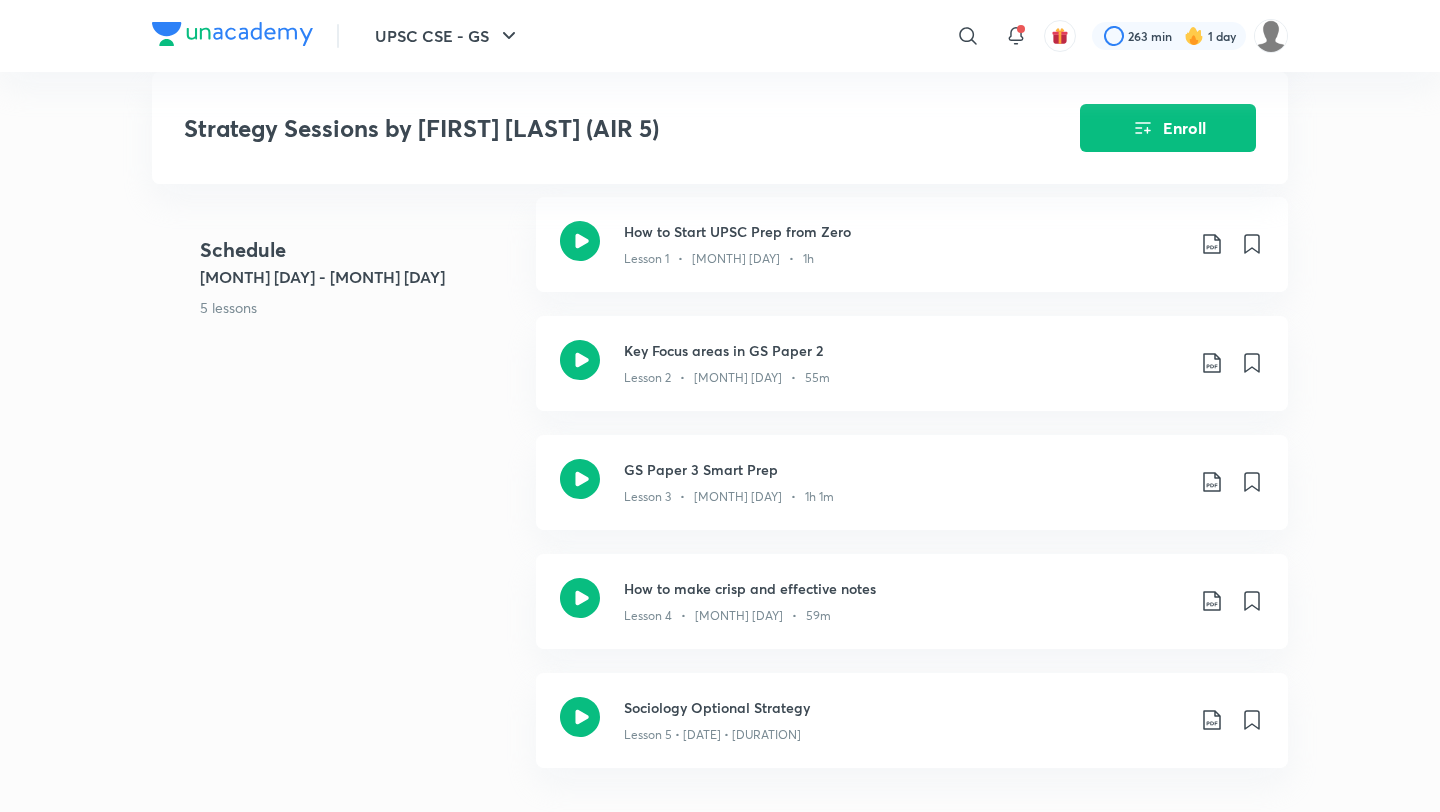 scroll, scrollTop: 735, scrollLeft: 0, axis: vertical 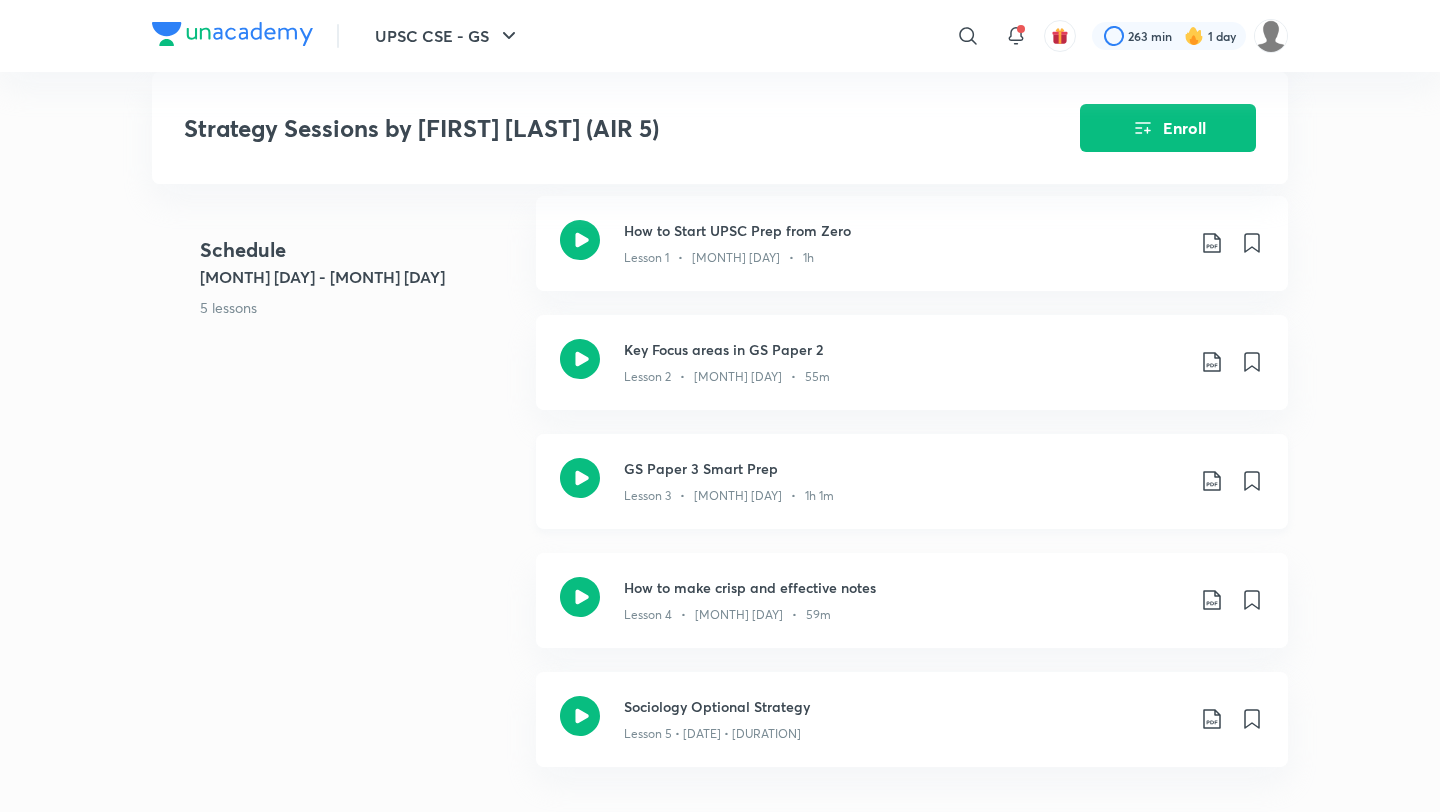 click on "GS Paper 3 Smart Prep" at bounding box center (904, 468) 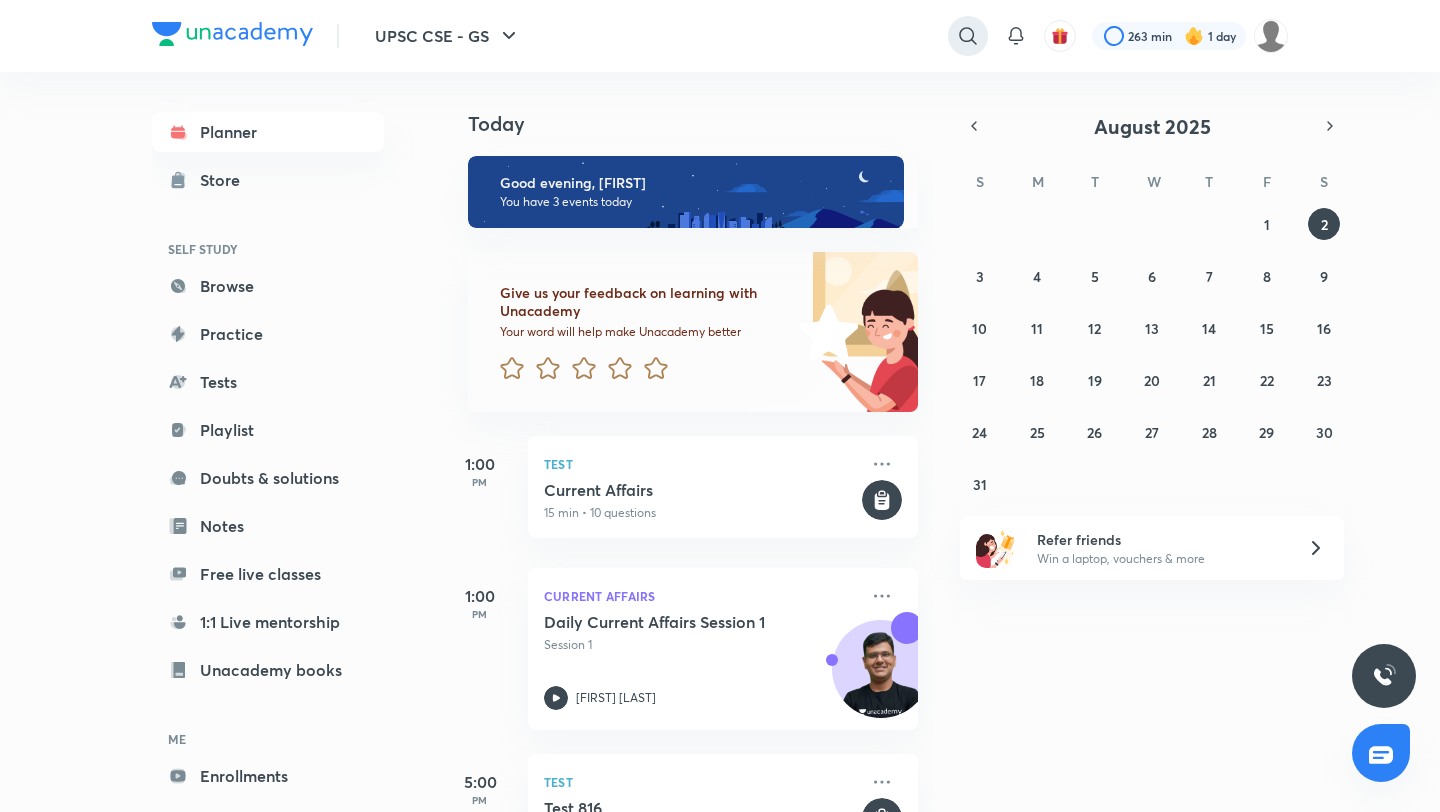 scroll, scrollTop: 0, scrollLeft: 0, axis: both 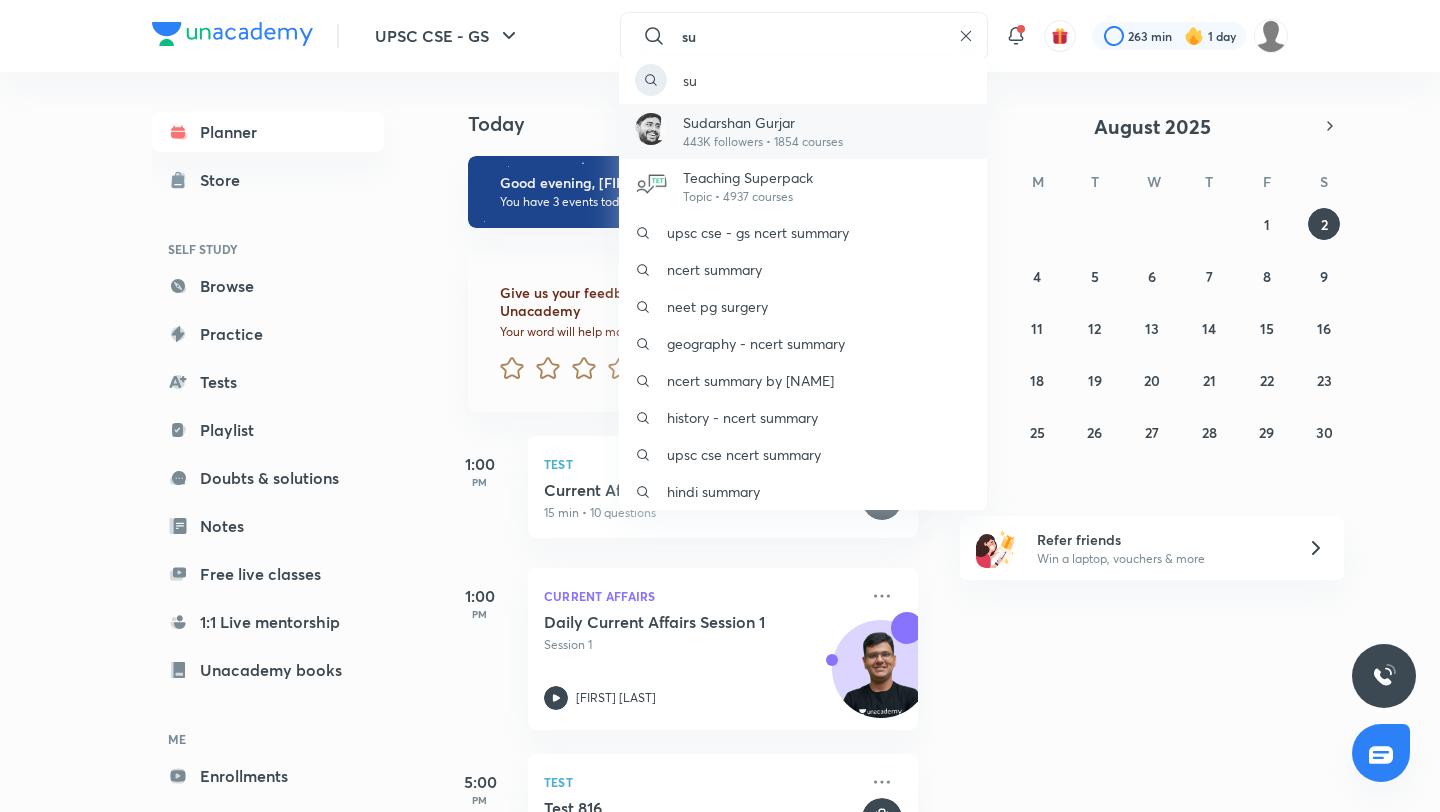 type on "su" 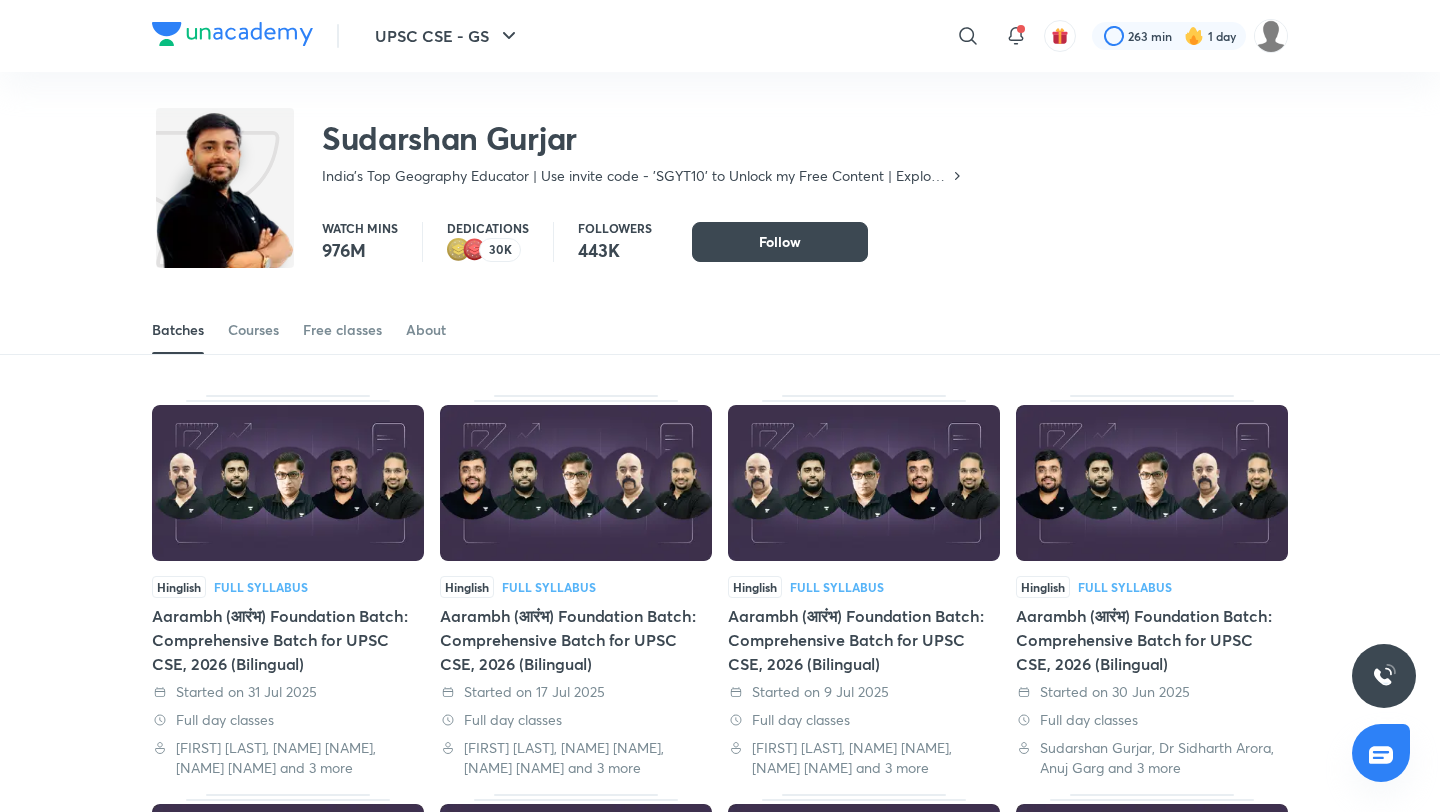 click on "Batches Courses Free classes About" at bounding box center [720, 330] 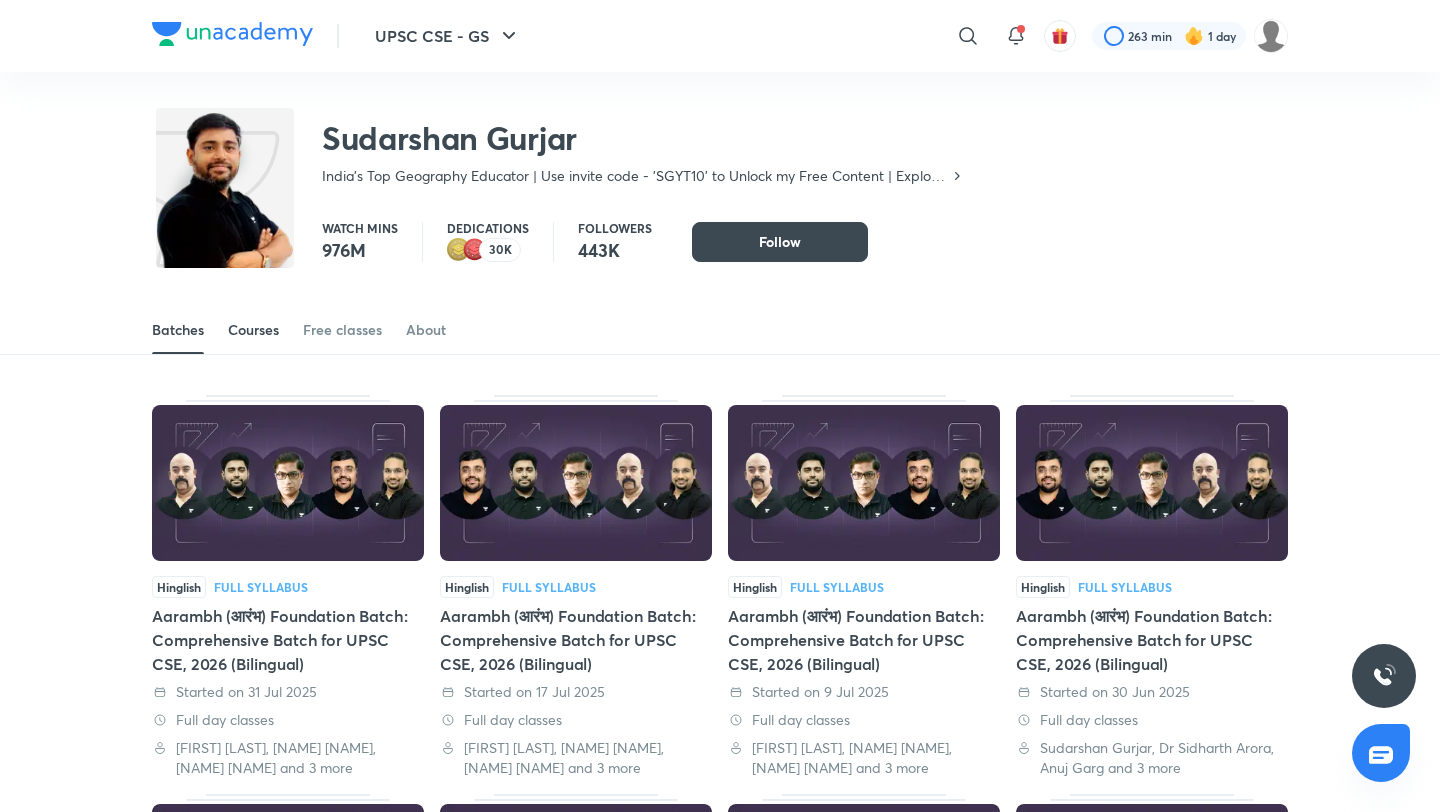 click on "Courses" at bounding box center [253, 330] 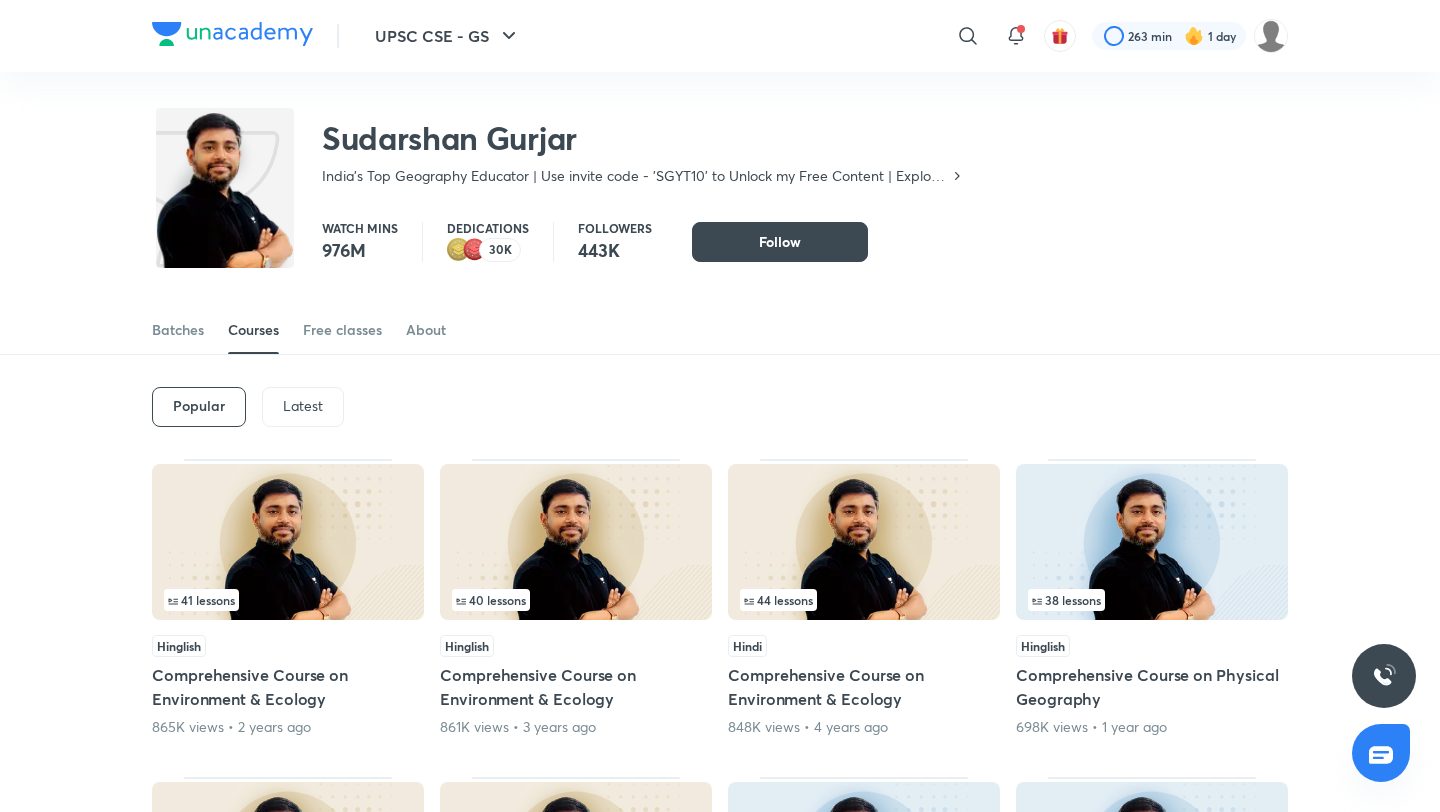 click on "Latest" at bounding box center (303, 406) 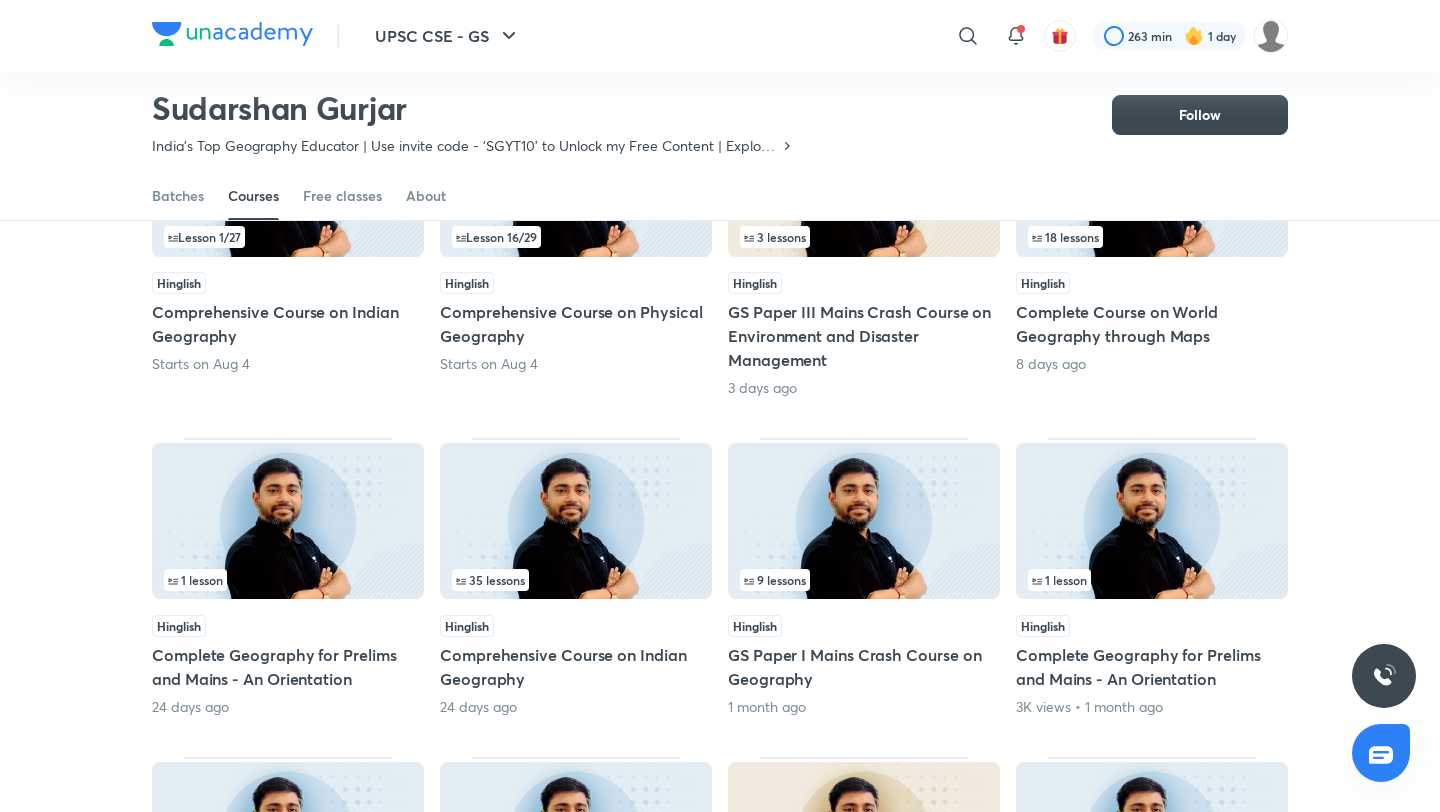 scroll, scrollTop: 302, scrollLeft: 0, axis: vertical 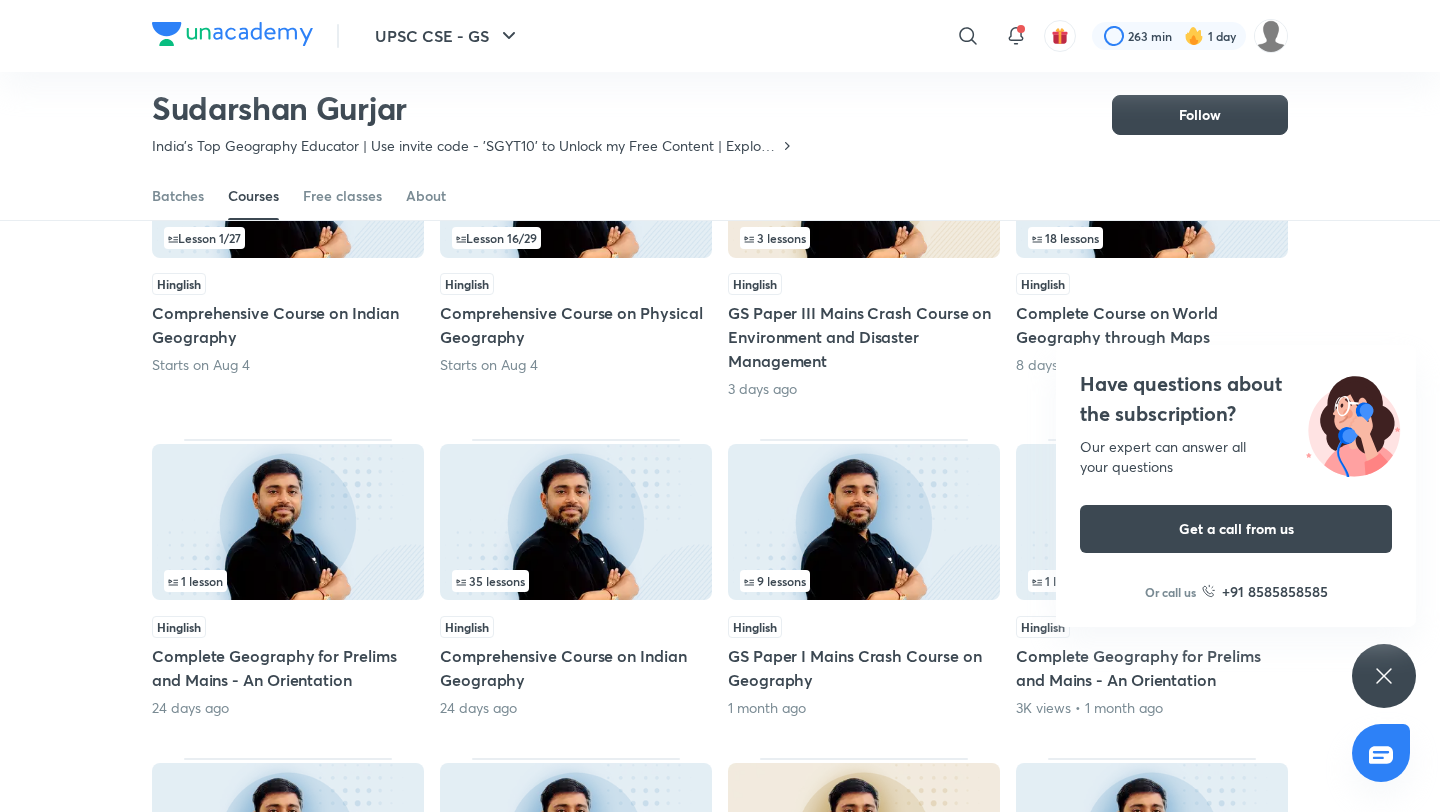 click at bounding box center (576, 522) 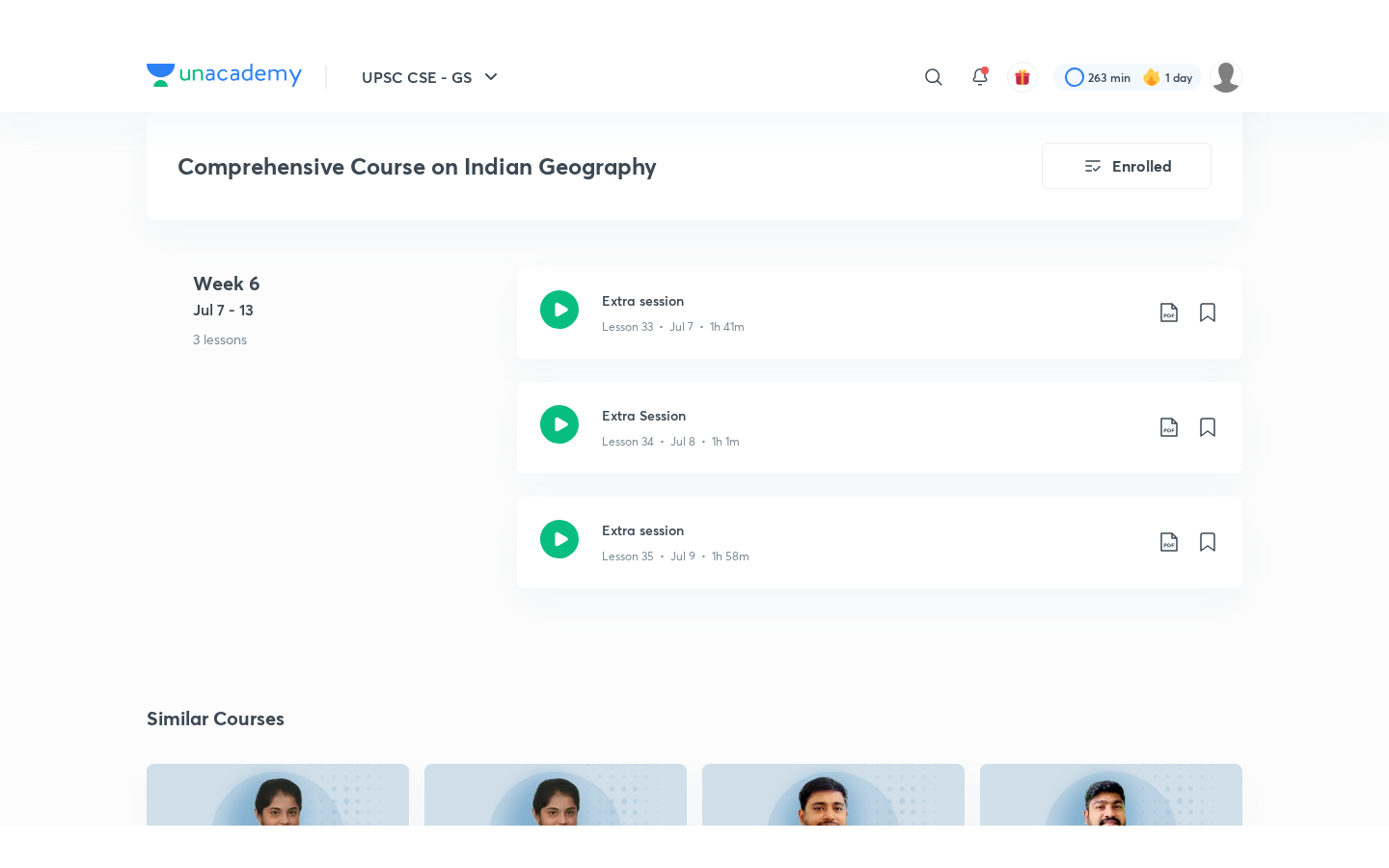 scroll, scrollTop: 5378, scrollLeft: 0, axis: vertical 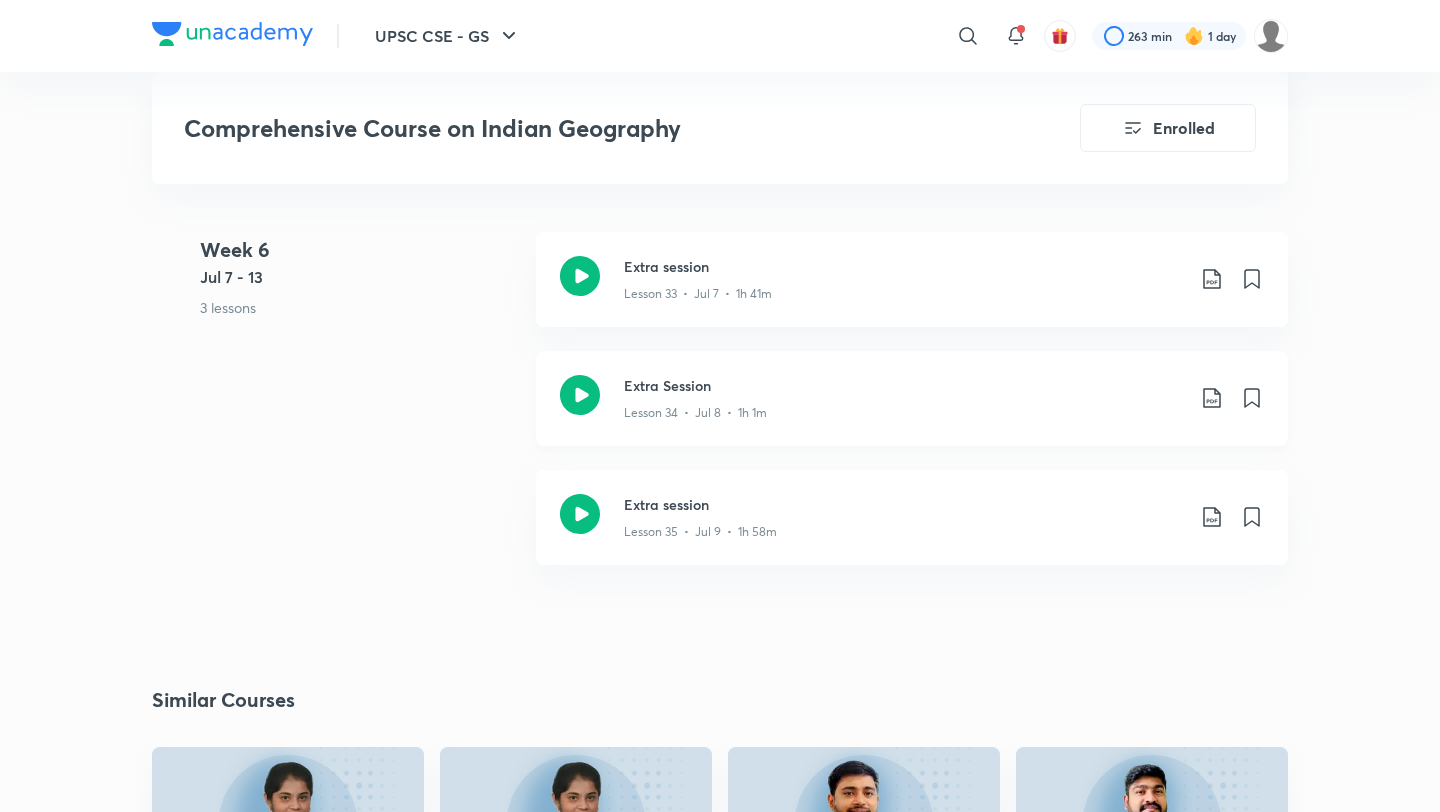 click on "Extra Session" at bounding box center (904, 385) 